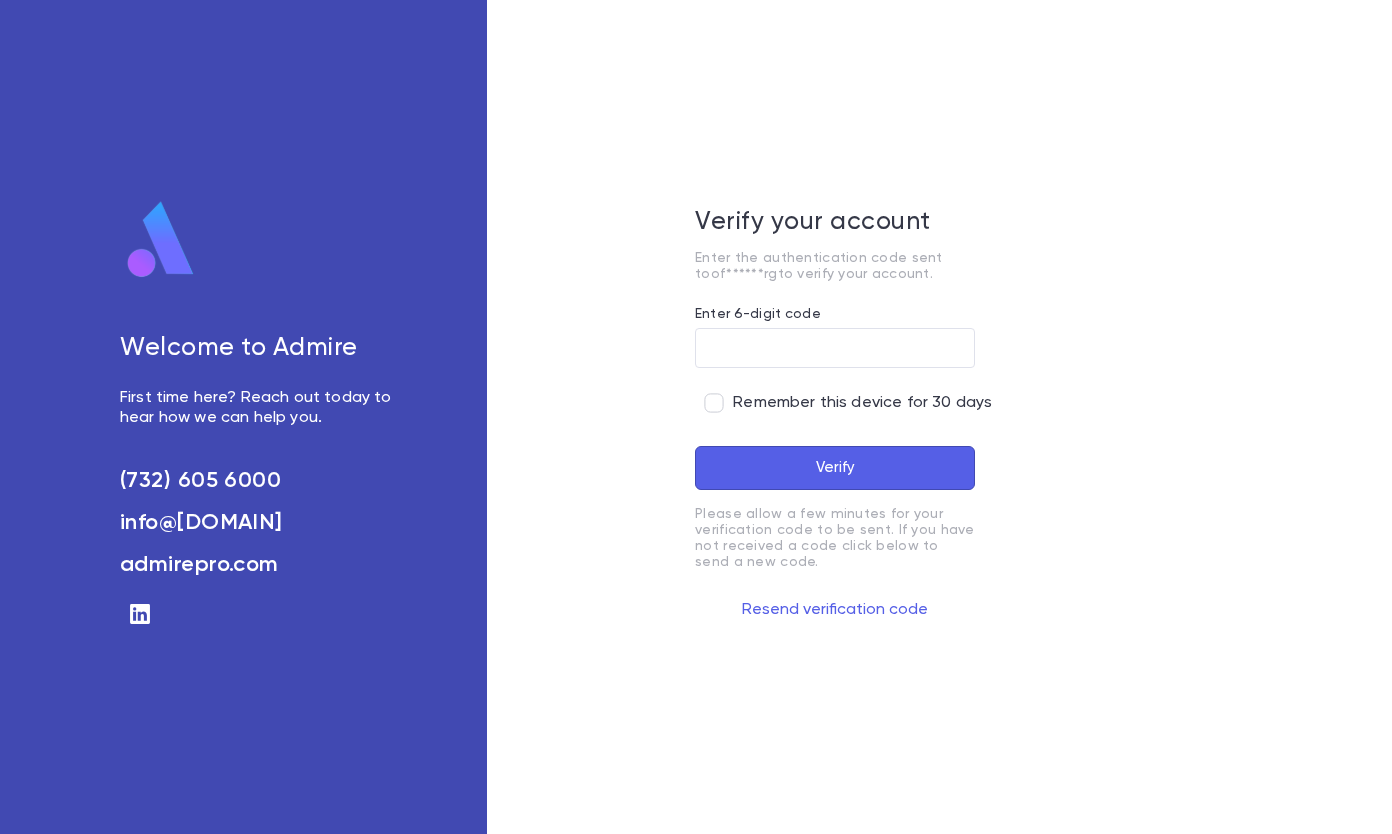 scroll, scrollTop: 0, scrollLeft: 0, axis: both 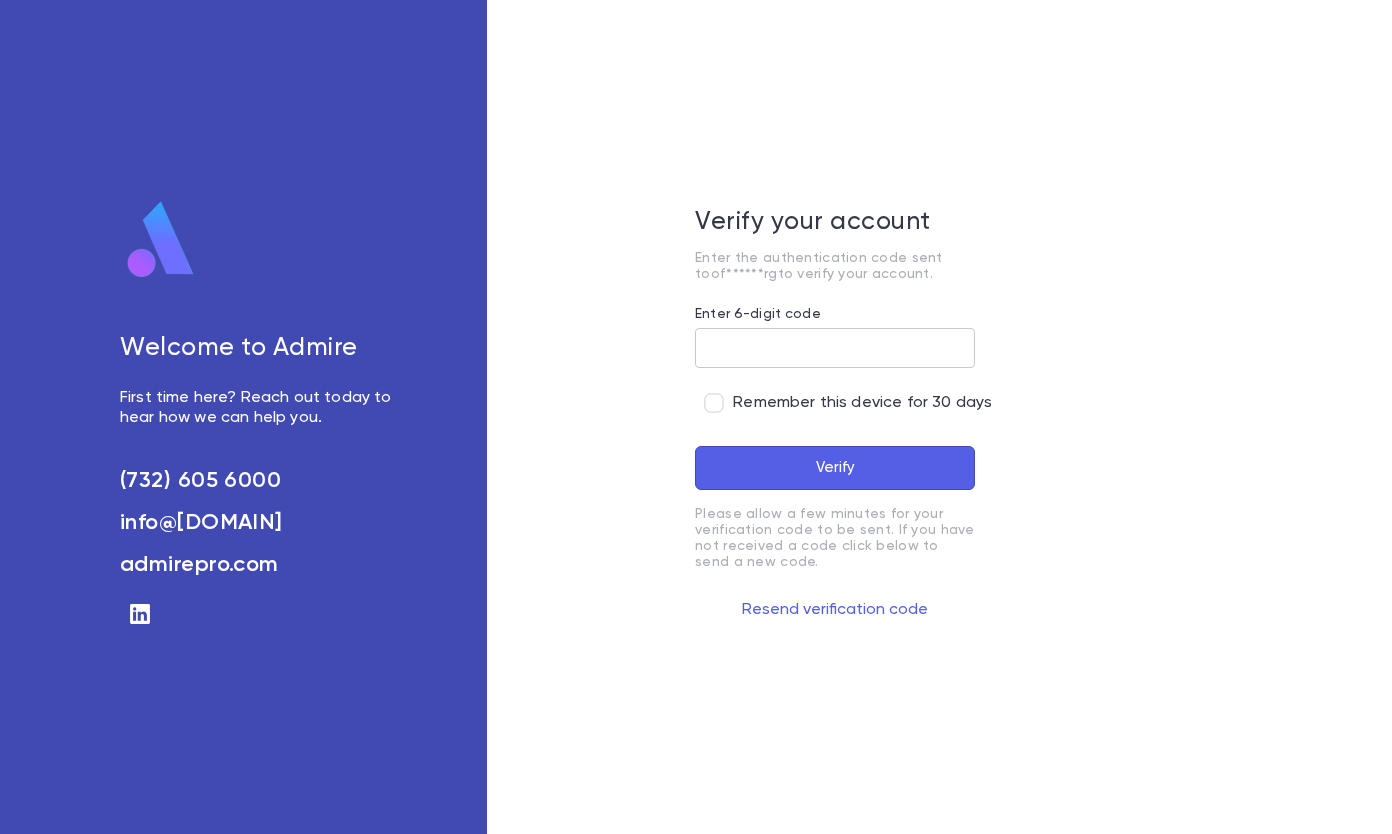click on "Enter 6-digit code" at bounding box center (835, 348) 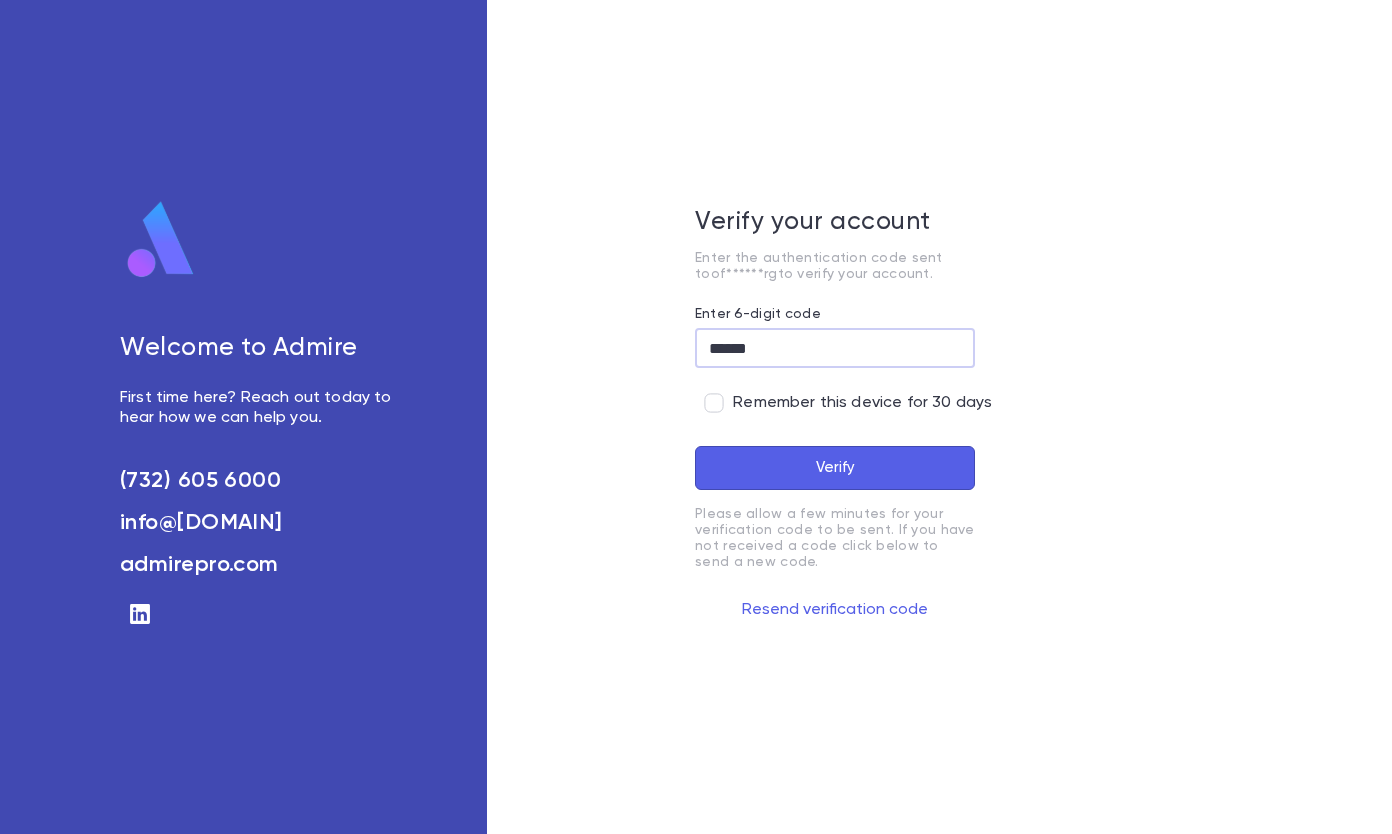 type on "******" 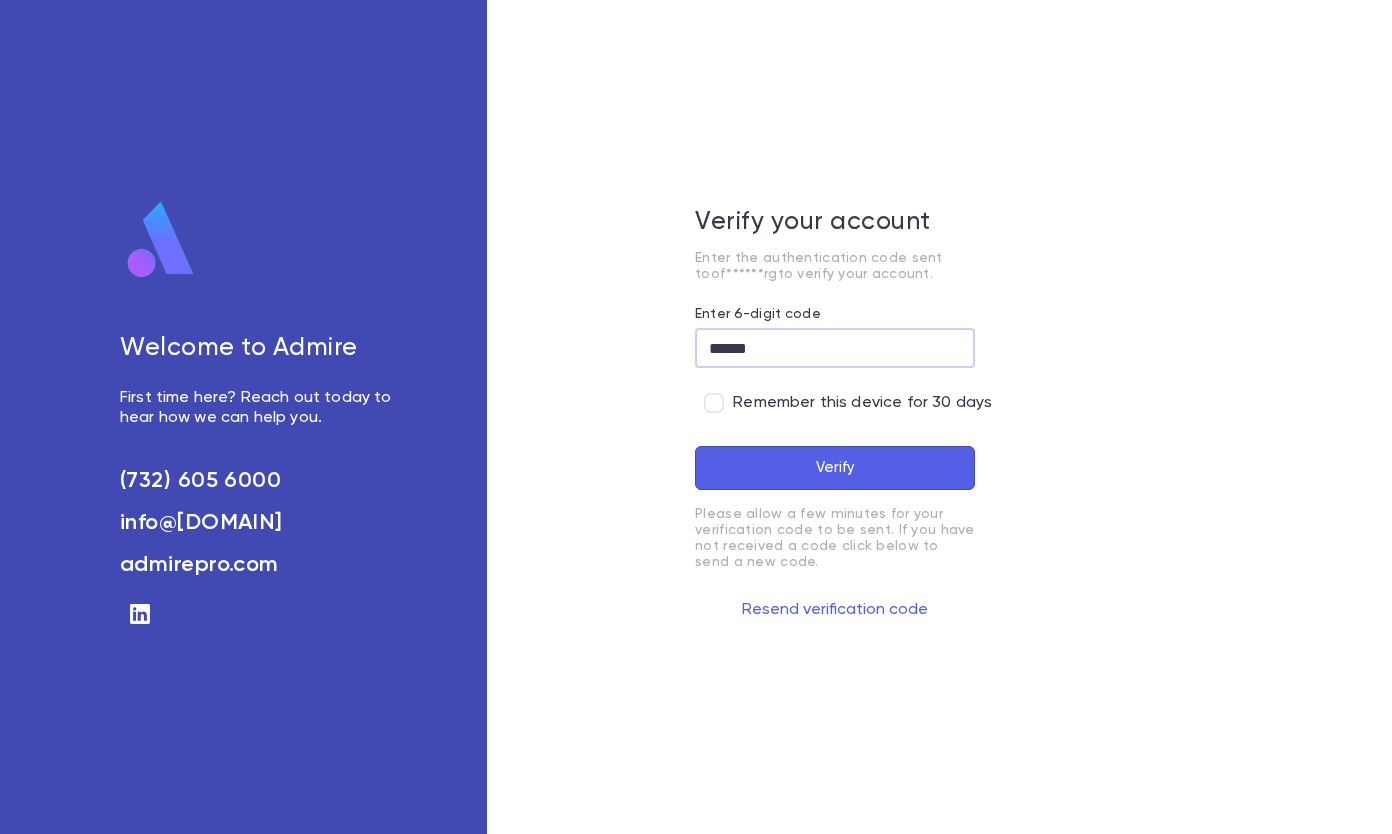 click on "Verify" at bounding box center [835, 468] 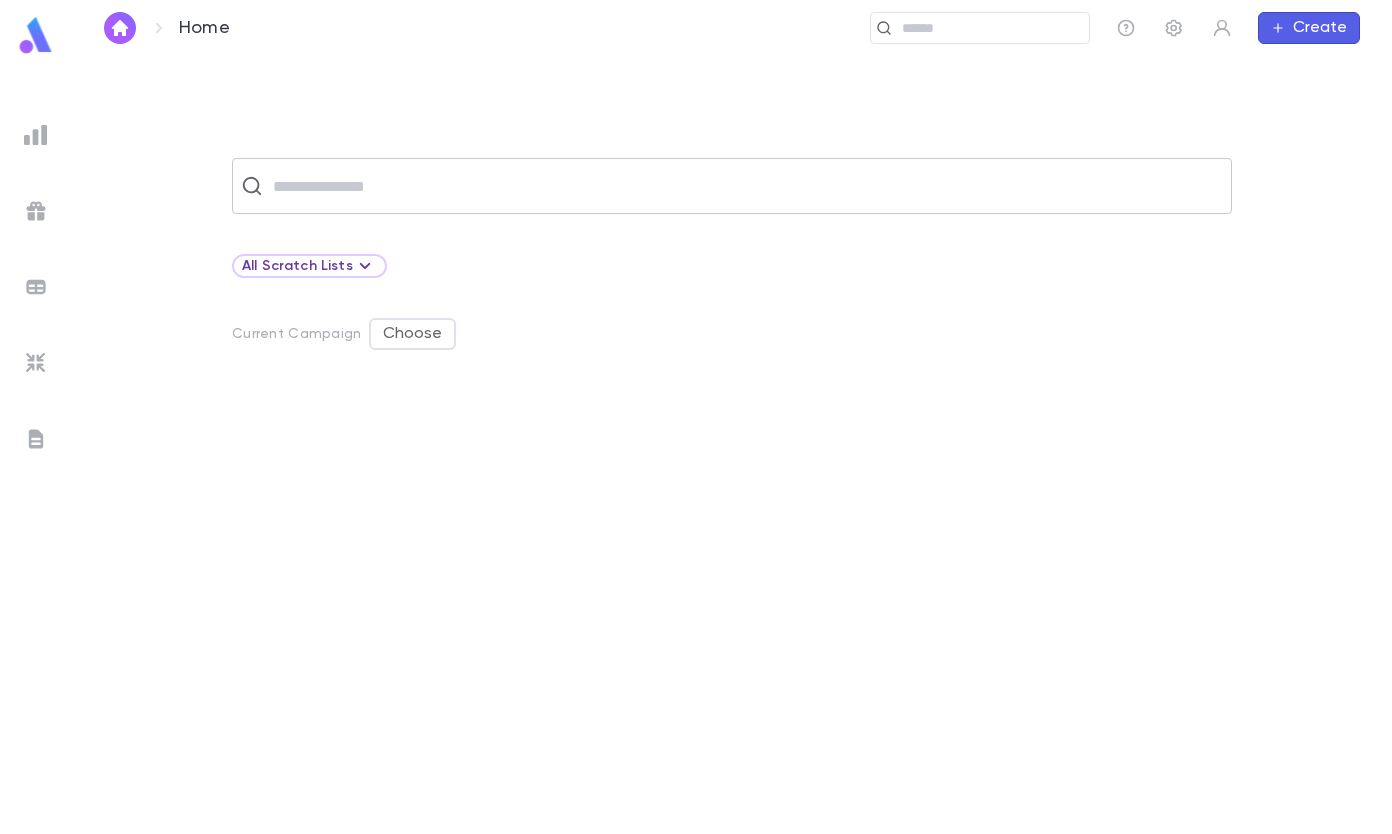 click at bounding box center (745, 186) 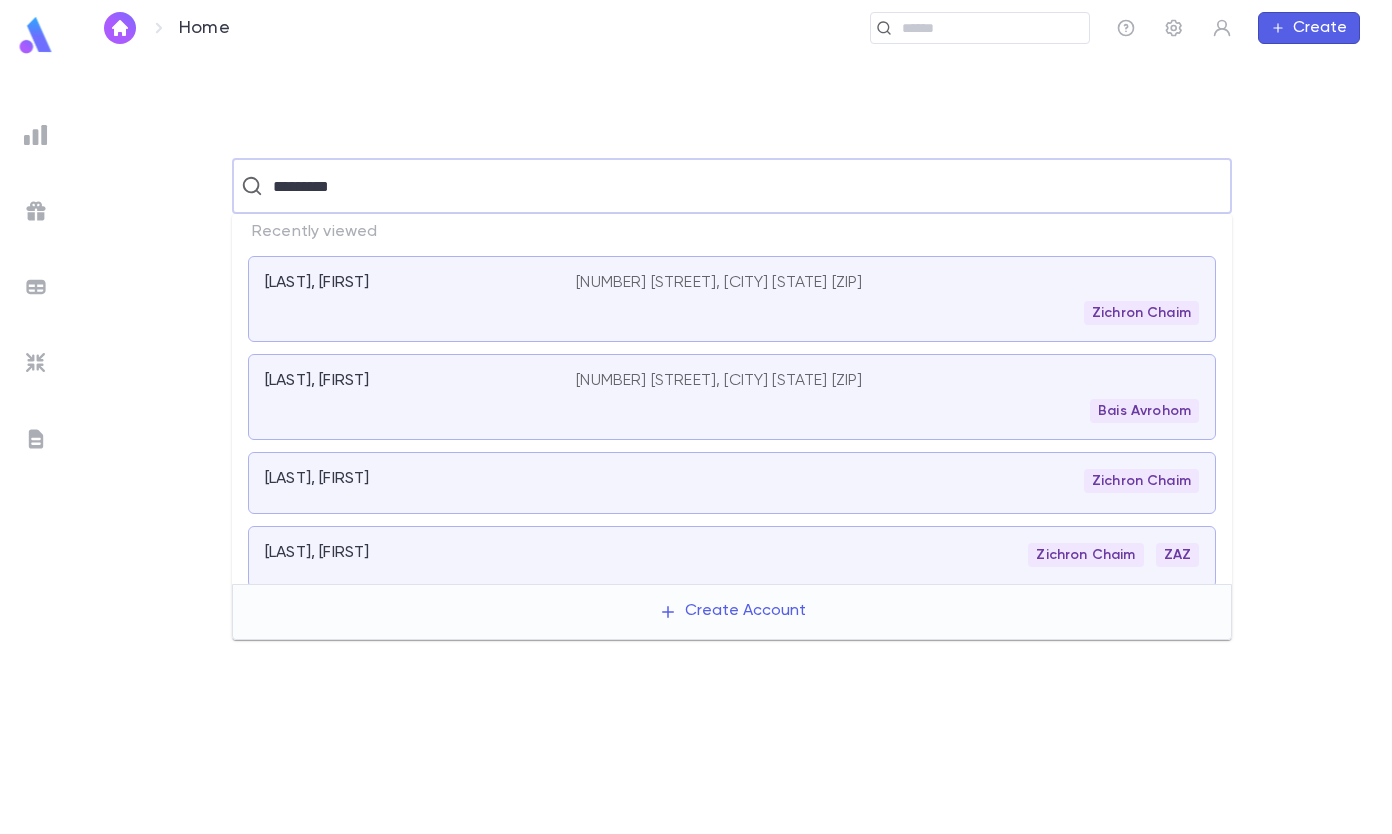 type on "*********" 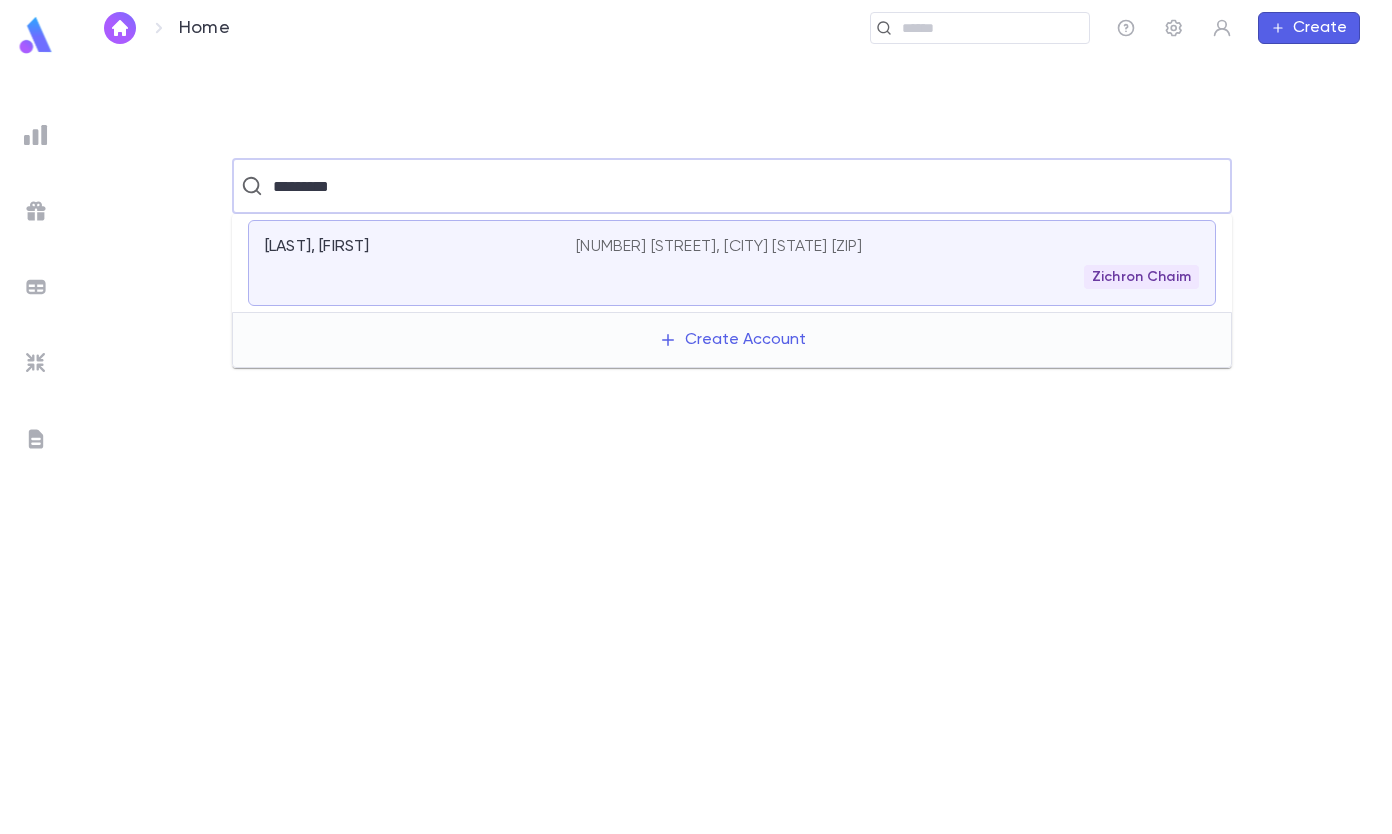 click on "[LAST], [FIRST]" at bounding box center [420, 263] 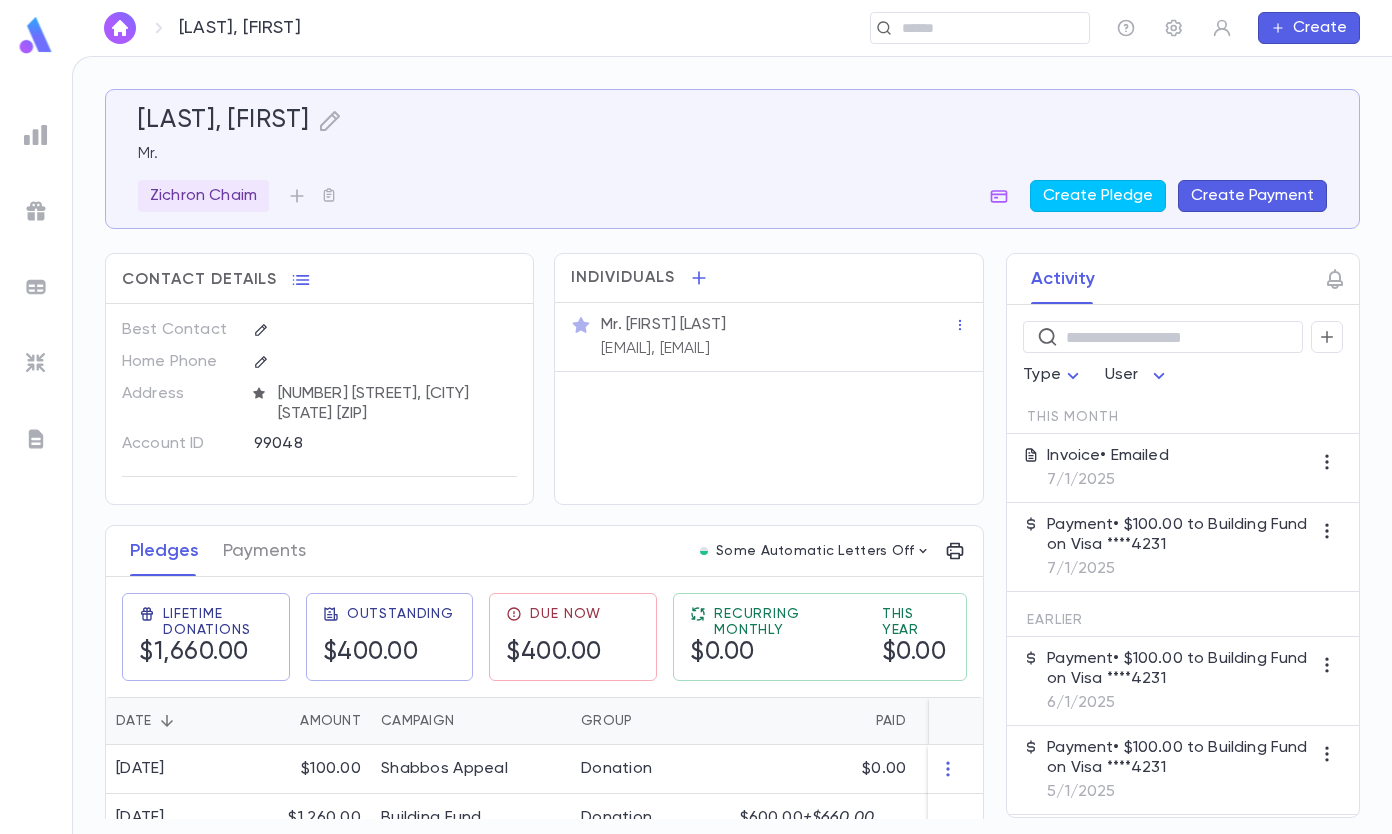 click on "Create Payment" at bounding box center (1252, 196) 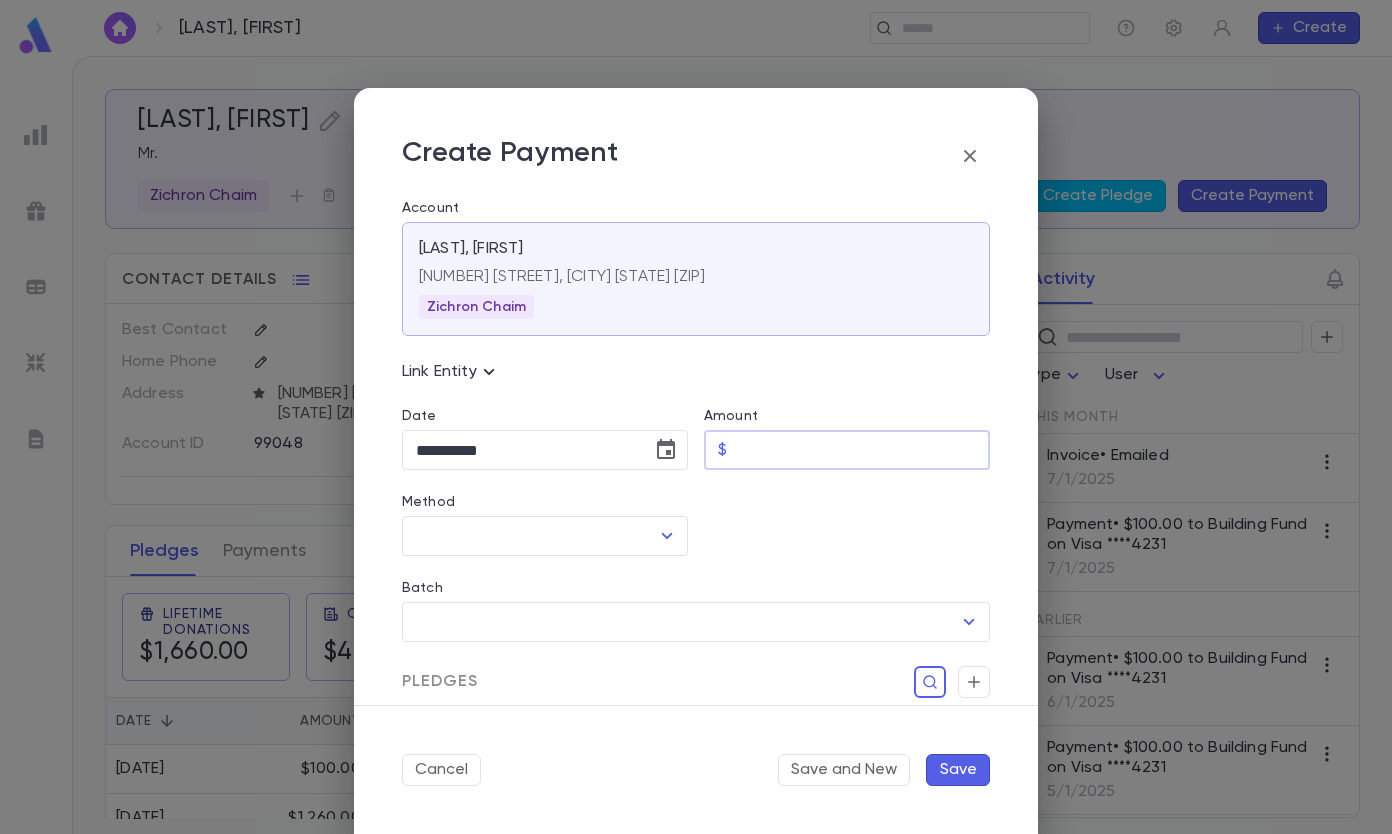 click on "Amount" at bounding box center (862, 450) 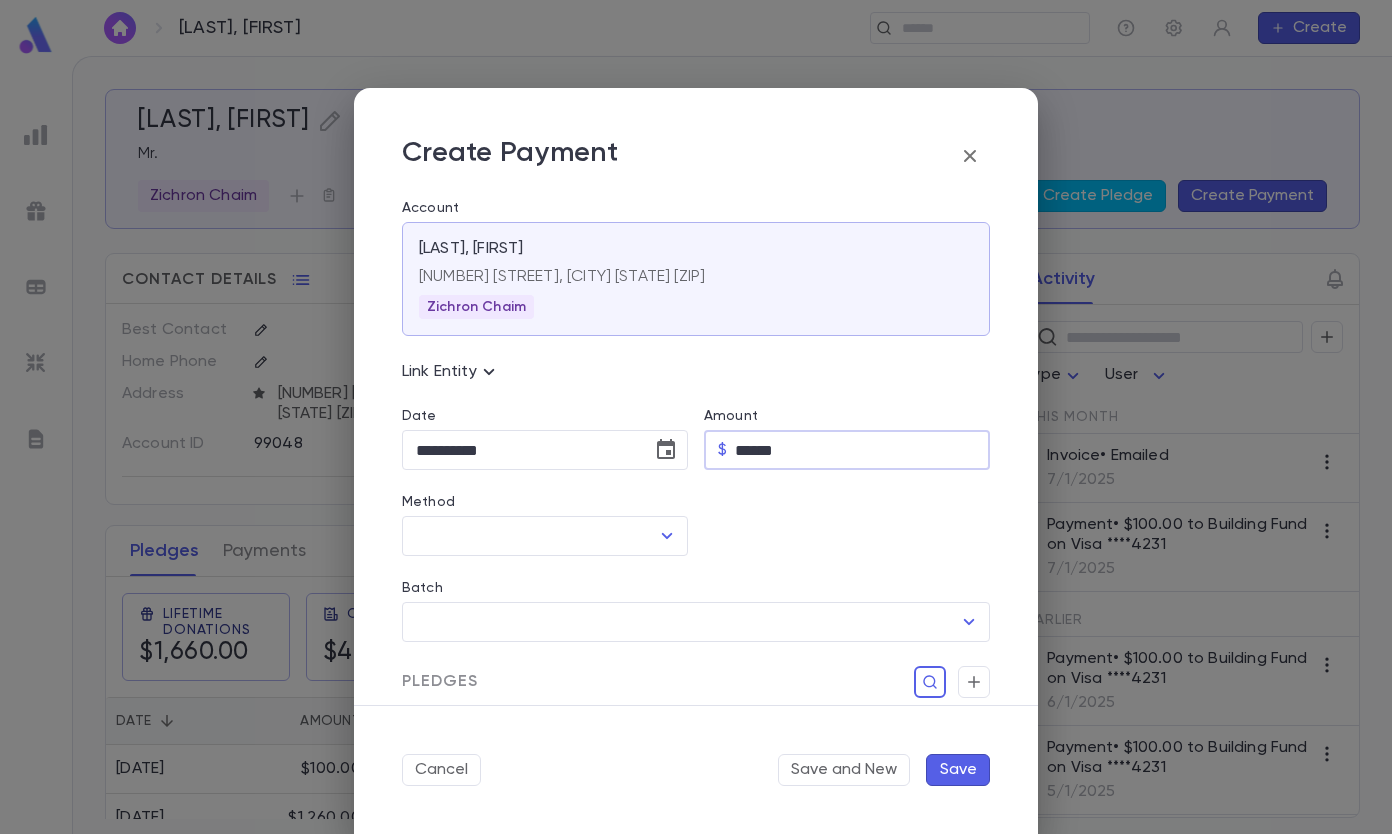 type on "******" 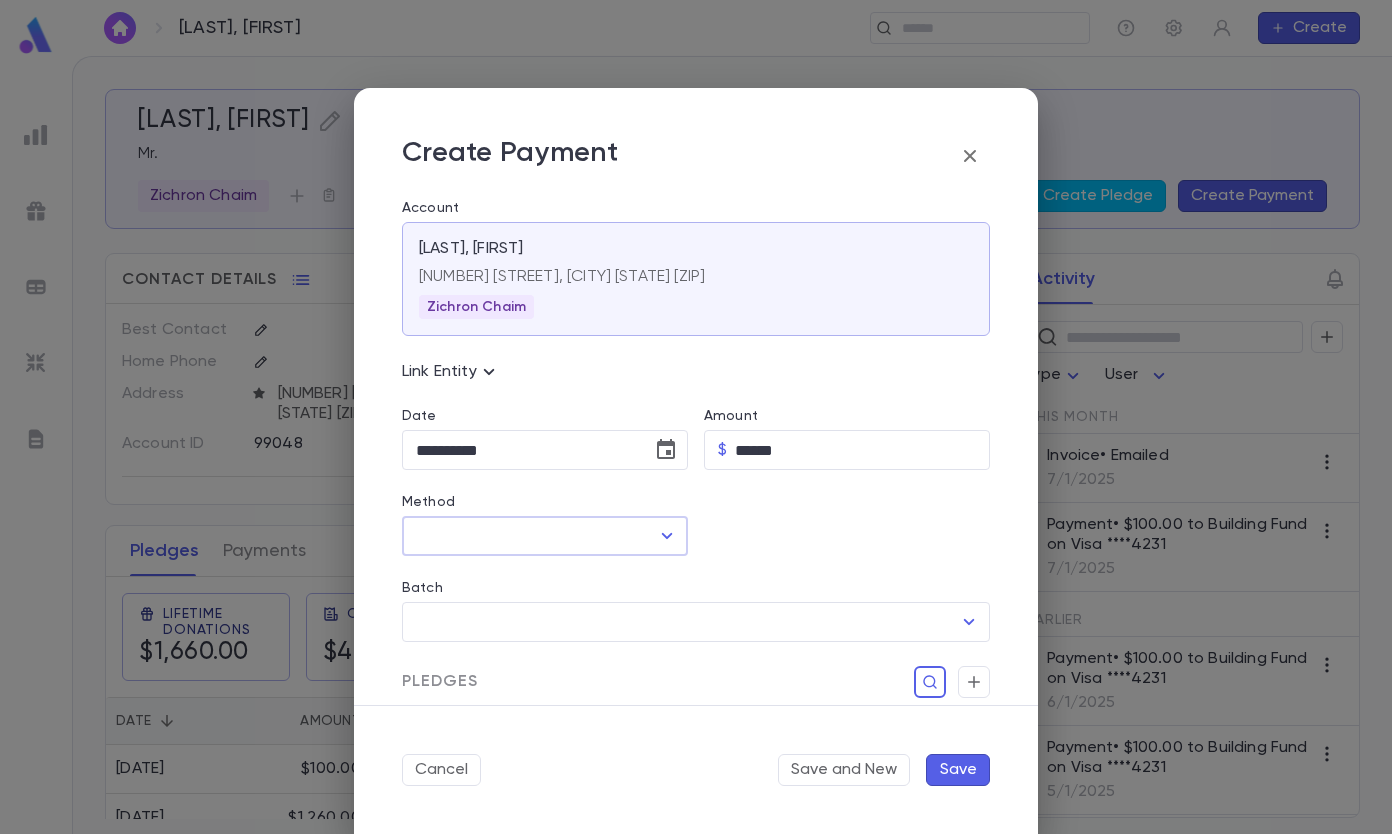 click at bounding box center (667, 536) 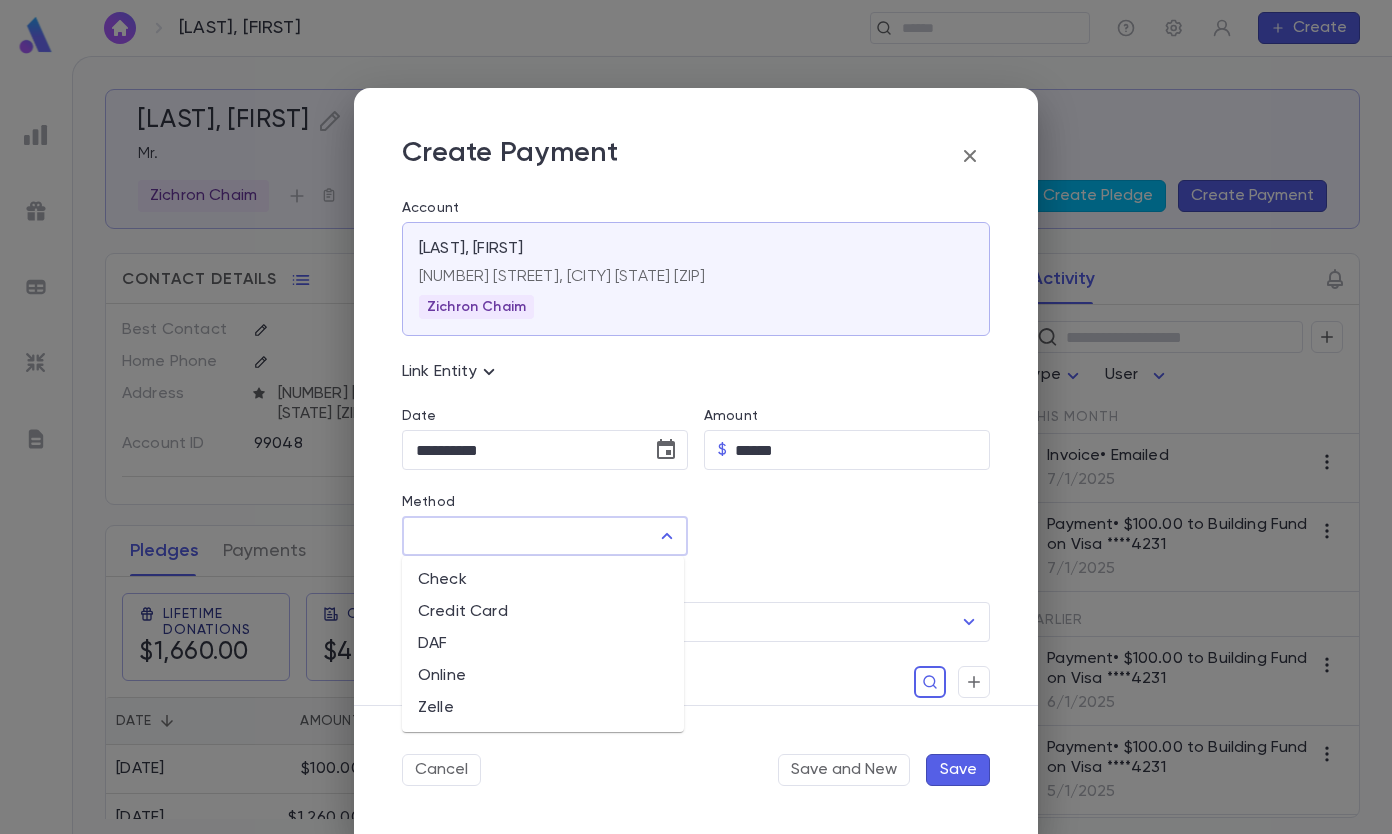click on "DAF" at bounding box center (543, 644) 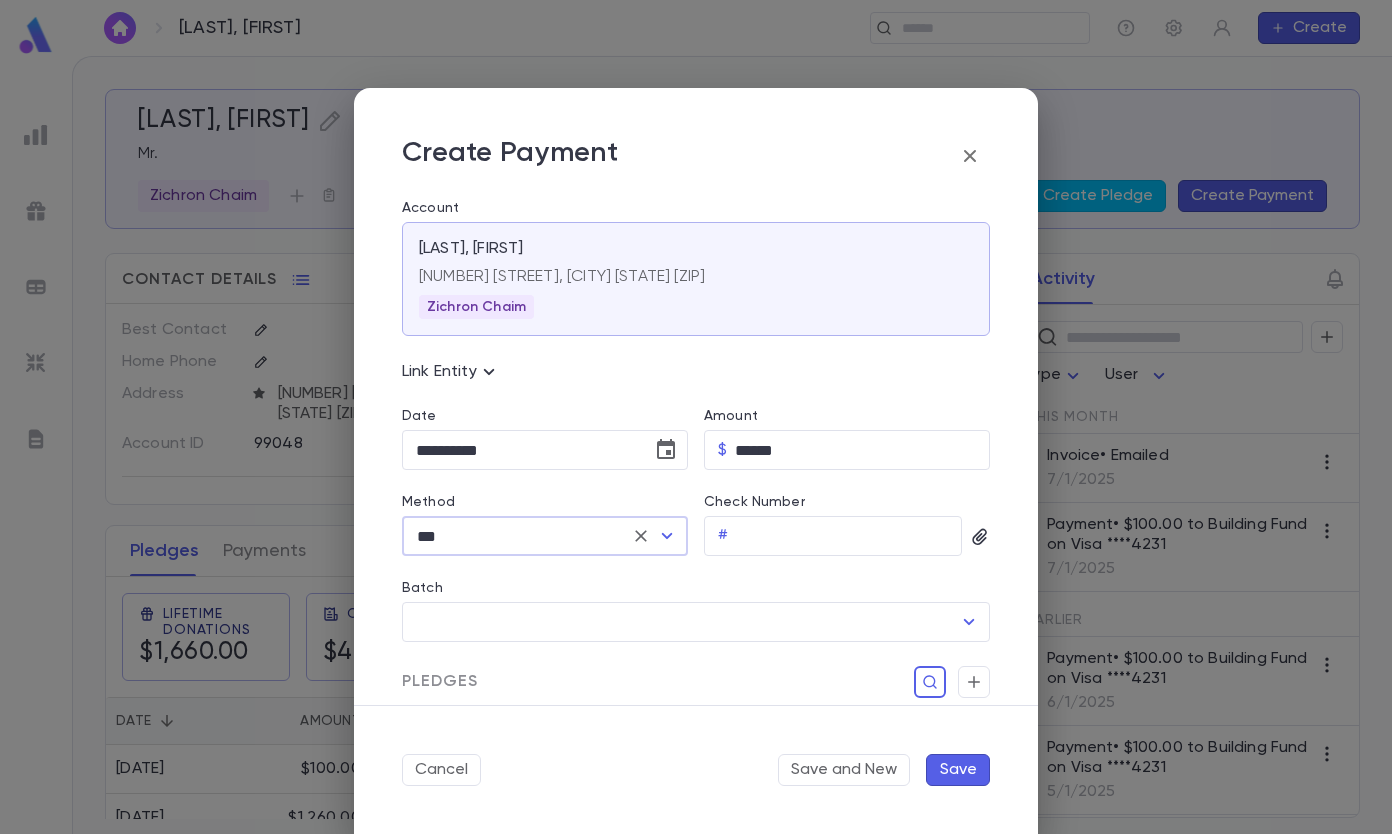 scroll, scrollTop: 392, scrollLeft: 0, axis: vertical 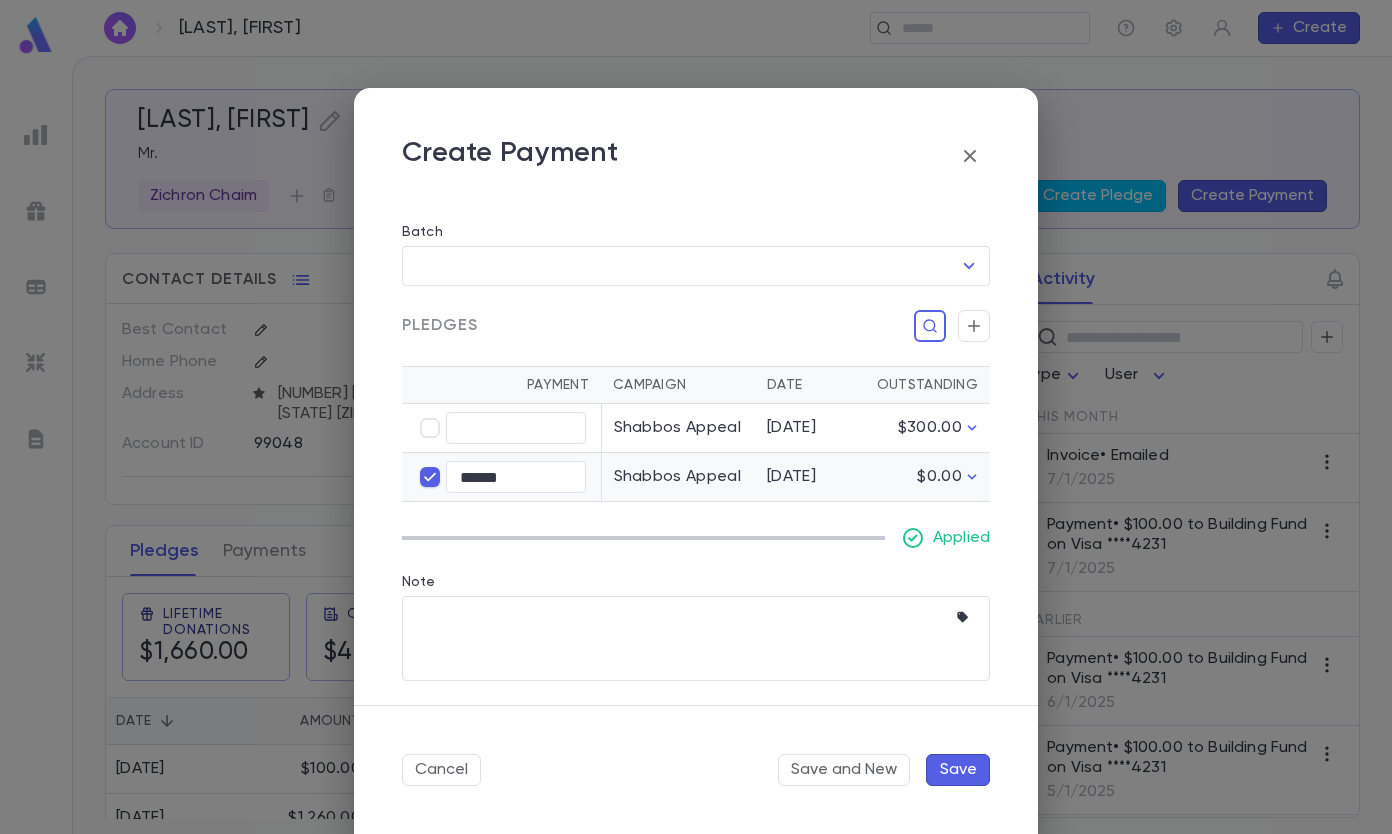 click on "Save" at bounding box center (958, 770) 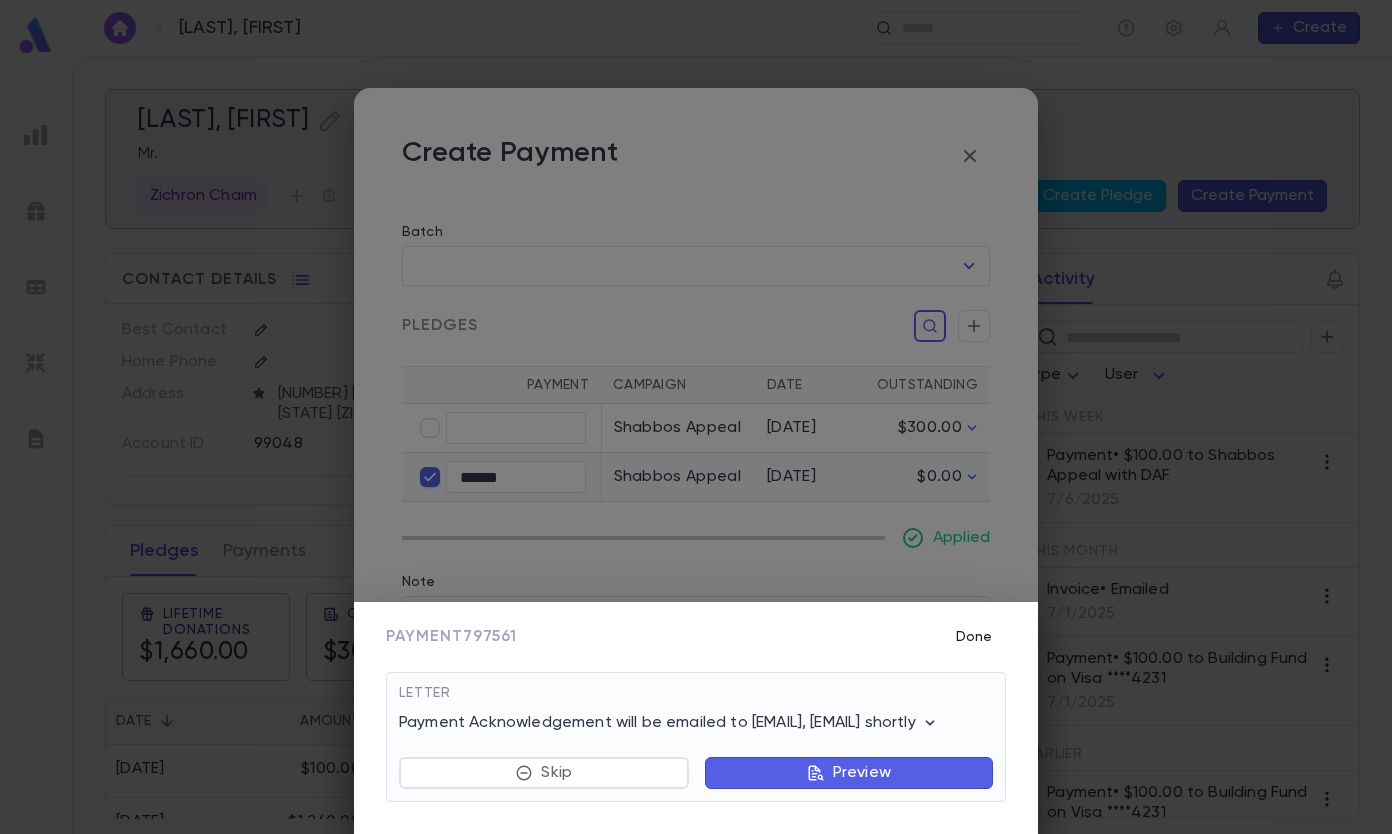 click on "Done" at bounding box center (974, 637) 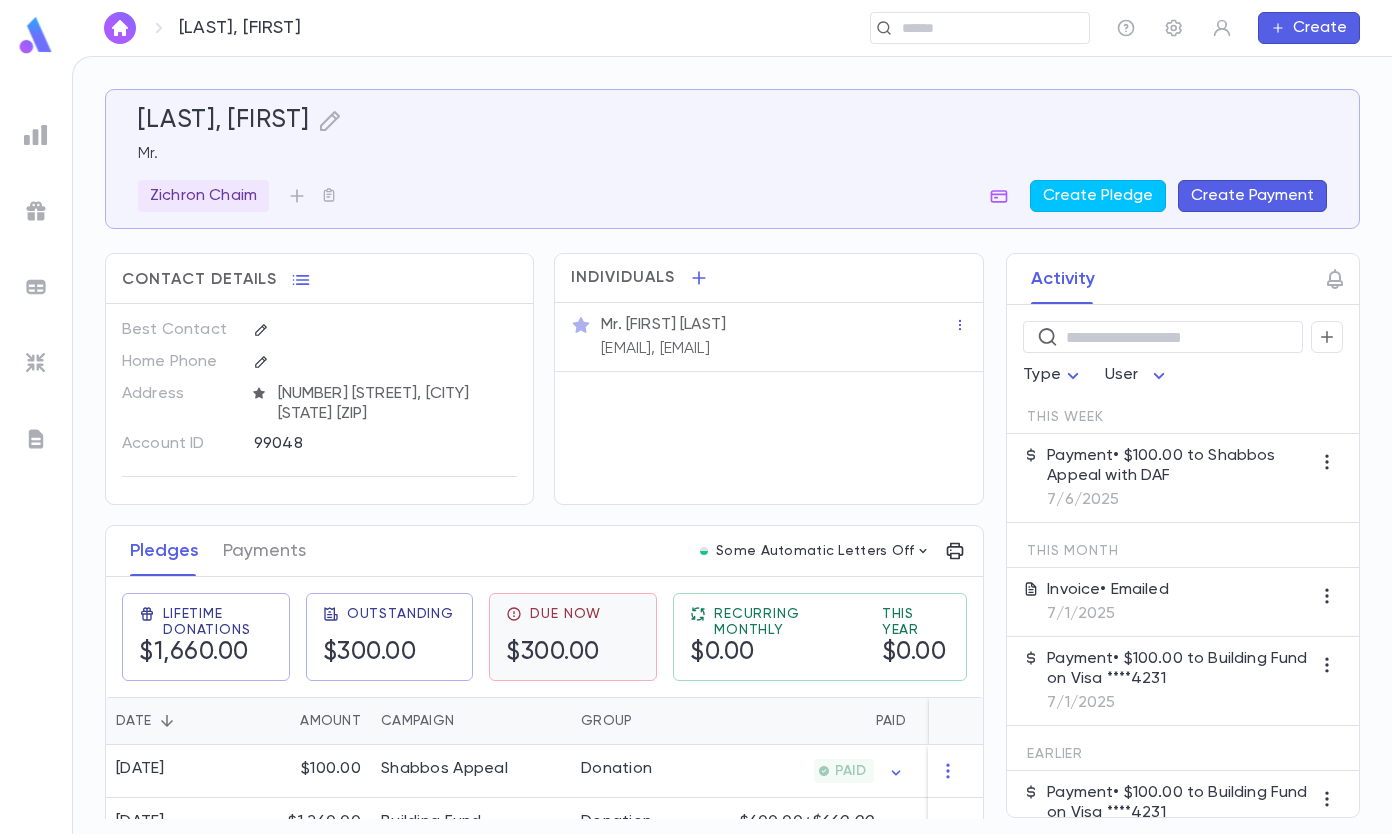 scroll, scrollTop: 110, scrollLeft: 0, axis: vertical 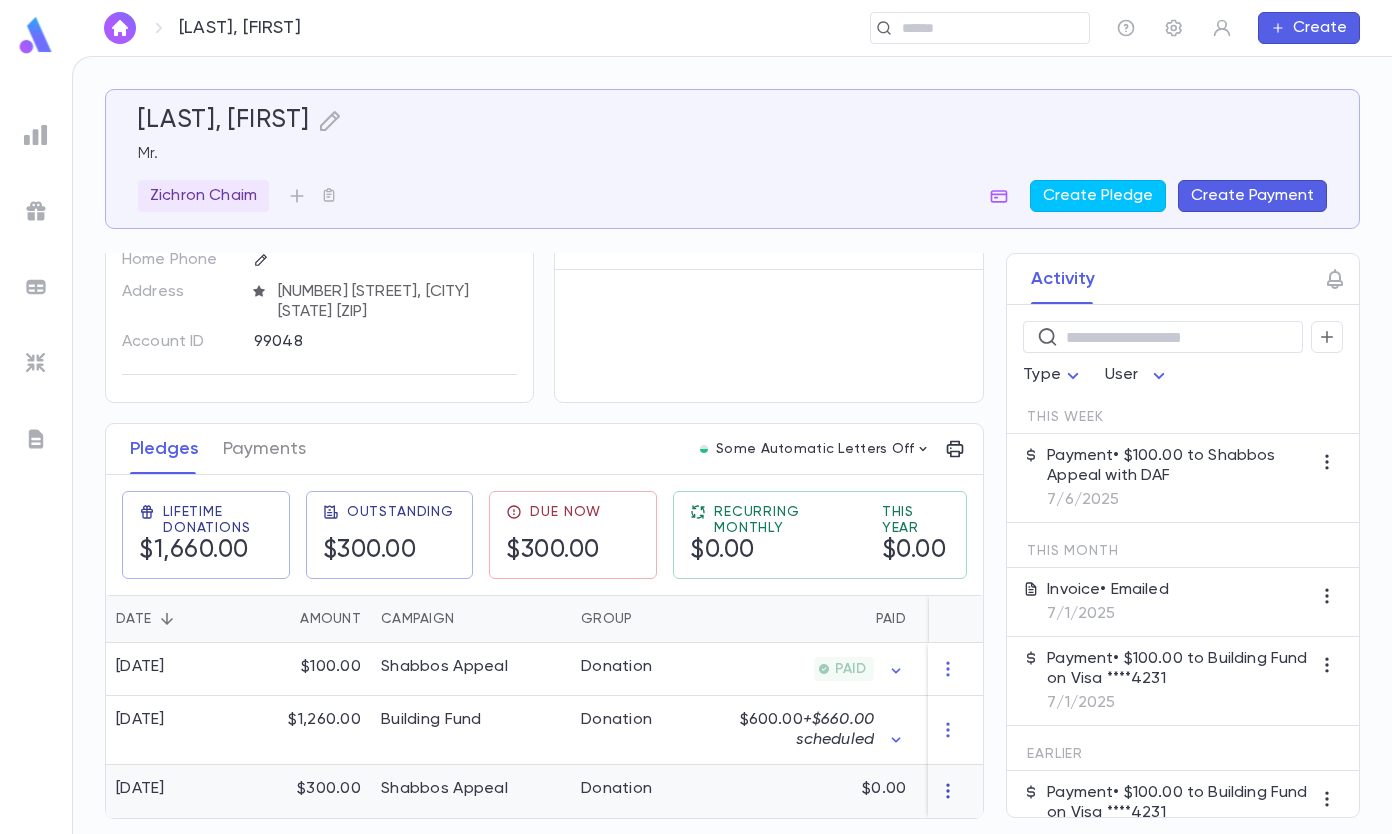 click at bounding box center (949, 791) 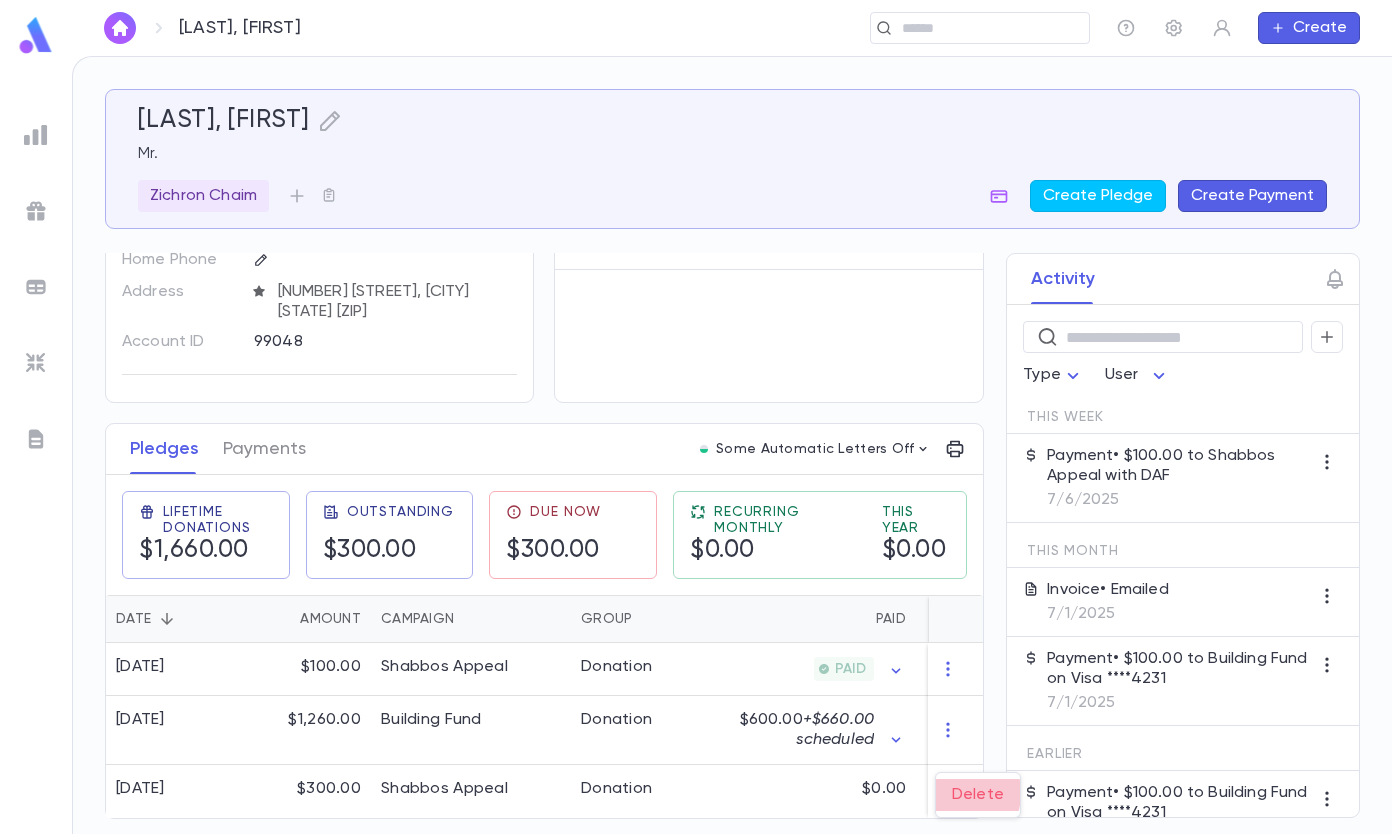 click on "Delete" at bounding box center (978, 795) 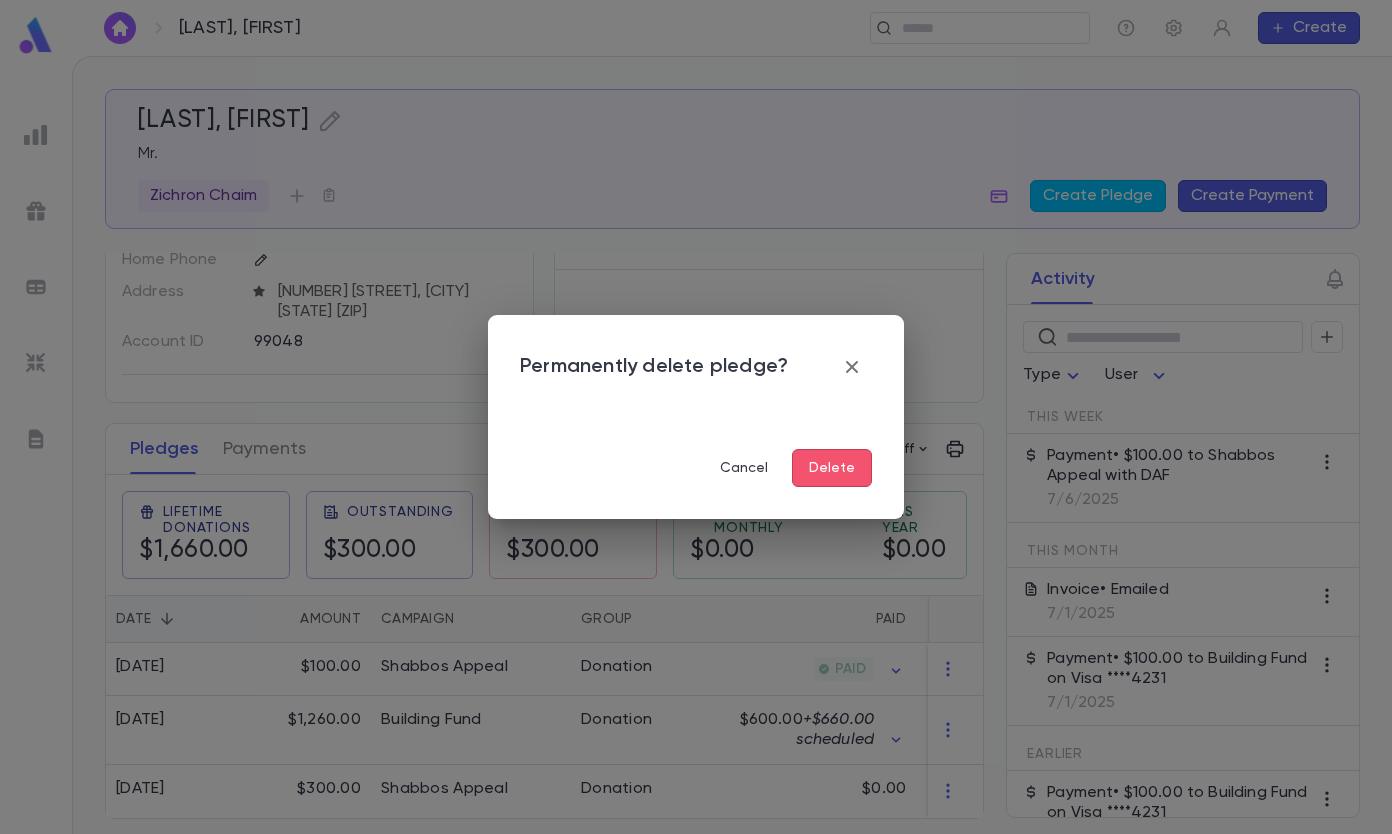 click on "Delete" at bounding box center [832, 468] 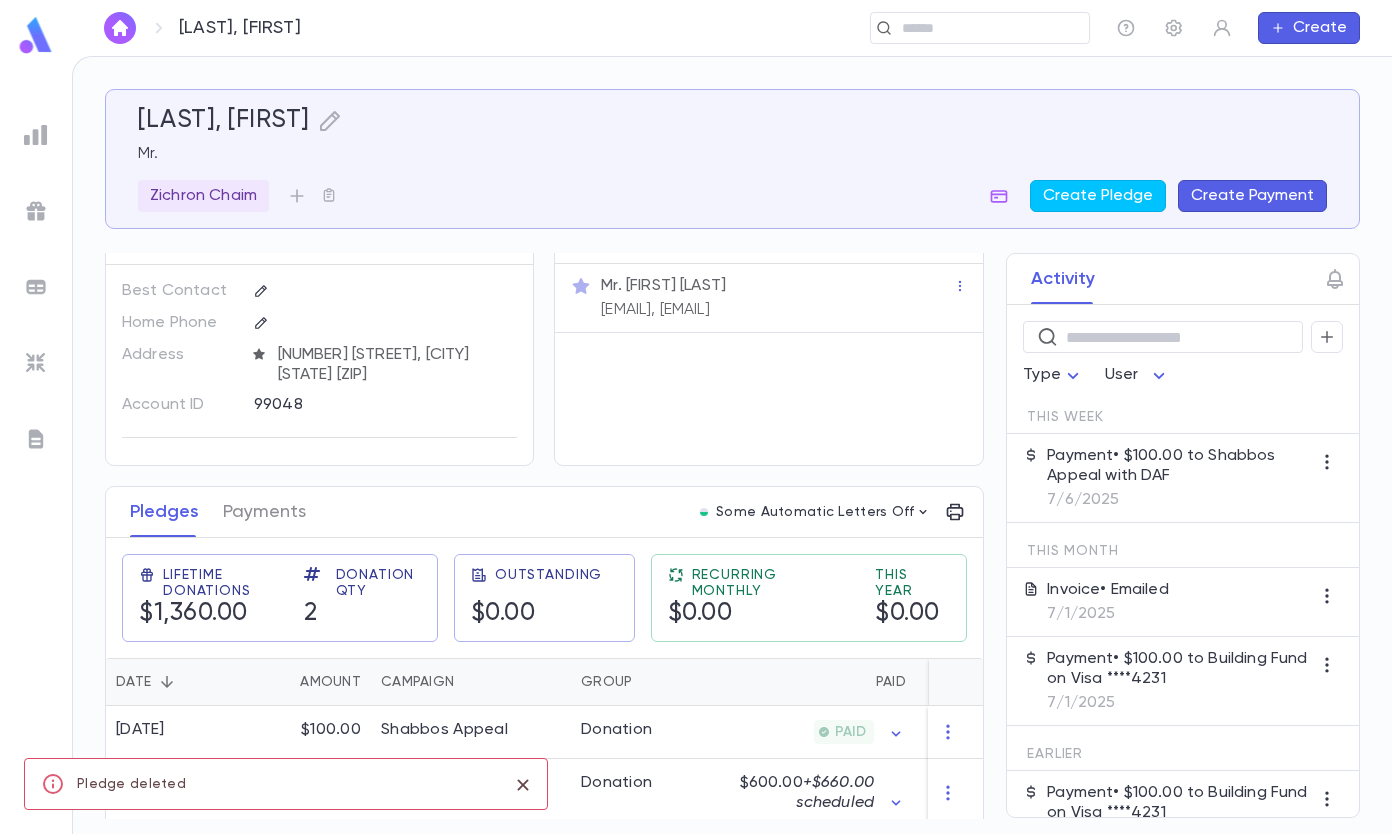 scroll, scrollTop: 57, scrollLeft: 0, axis: vertical 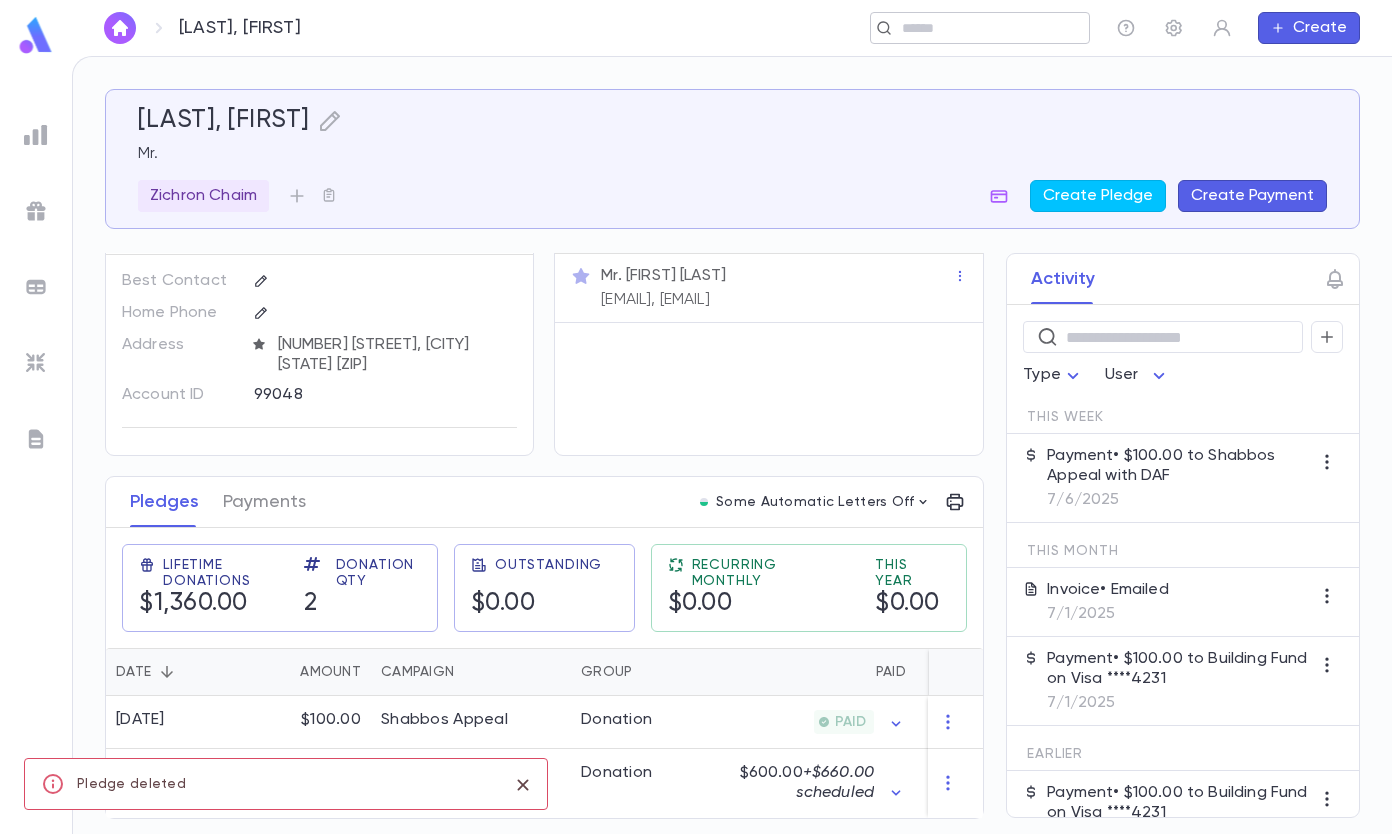 click at bounding box center [988, 28] 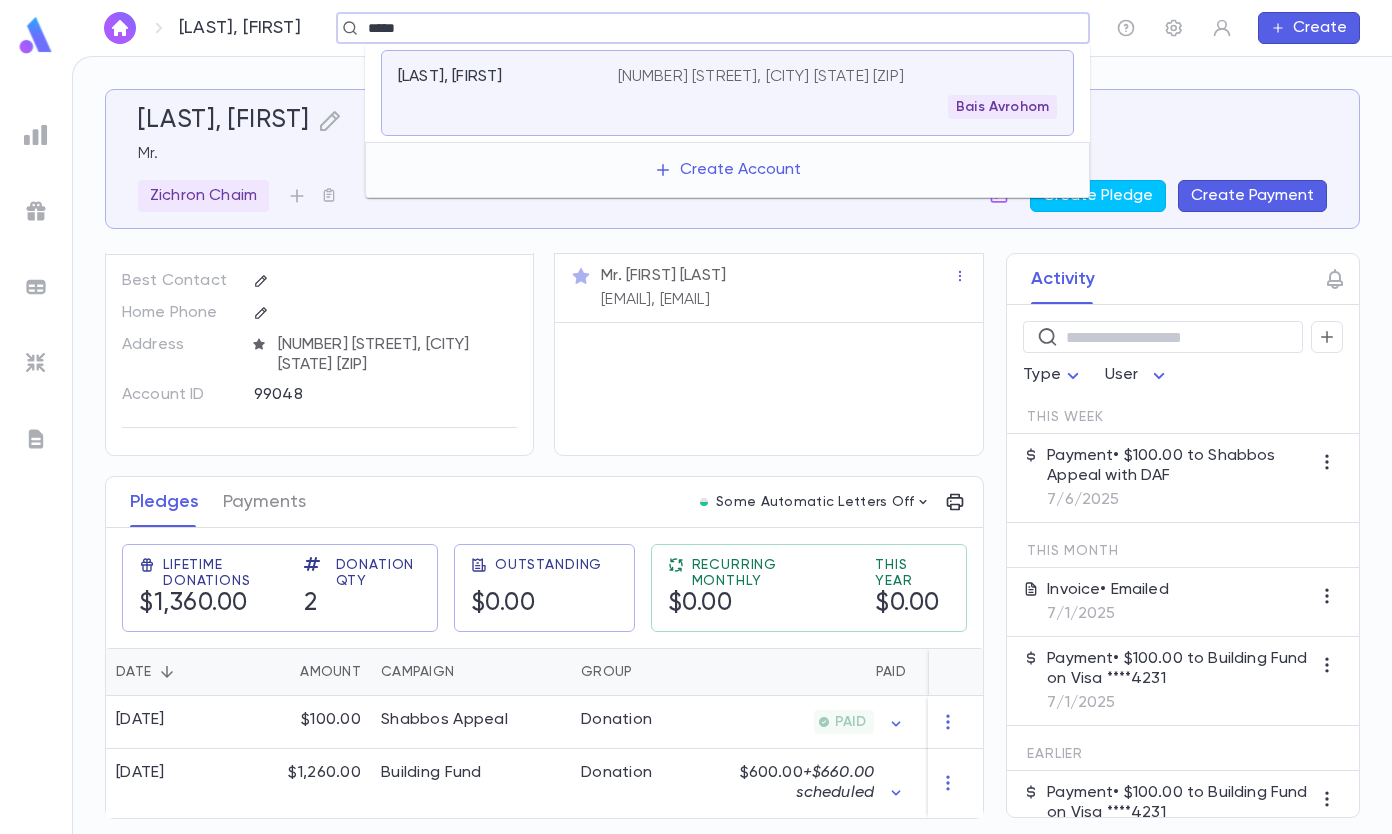 click on "[NUMBER] [STREET], [CITY] [STATE] [ZIP] Bais Avrohom" at bounding box center (837, 93) 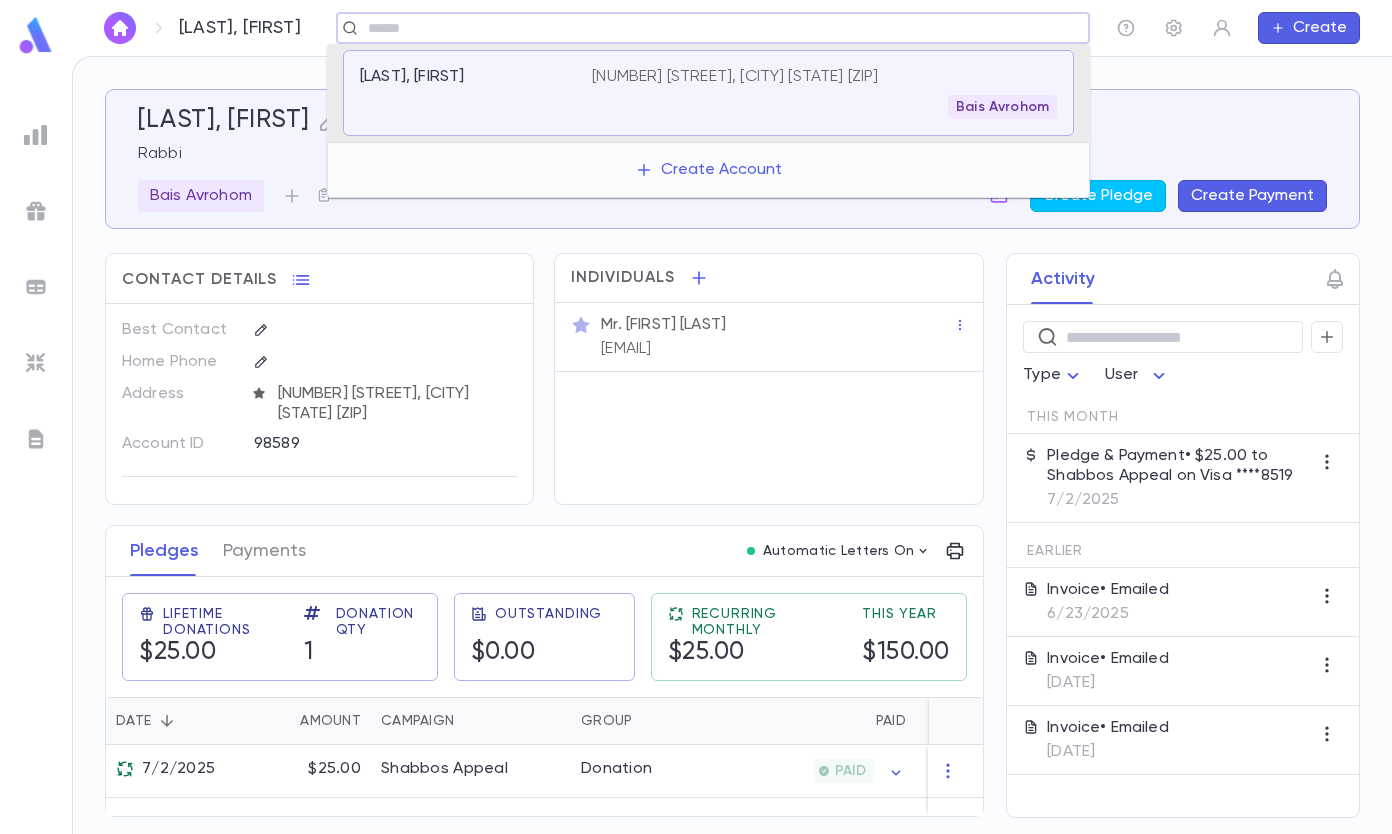 click at bounding box center [706, 28] 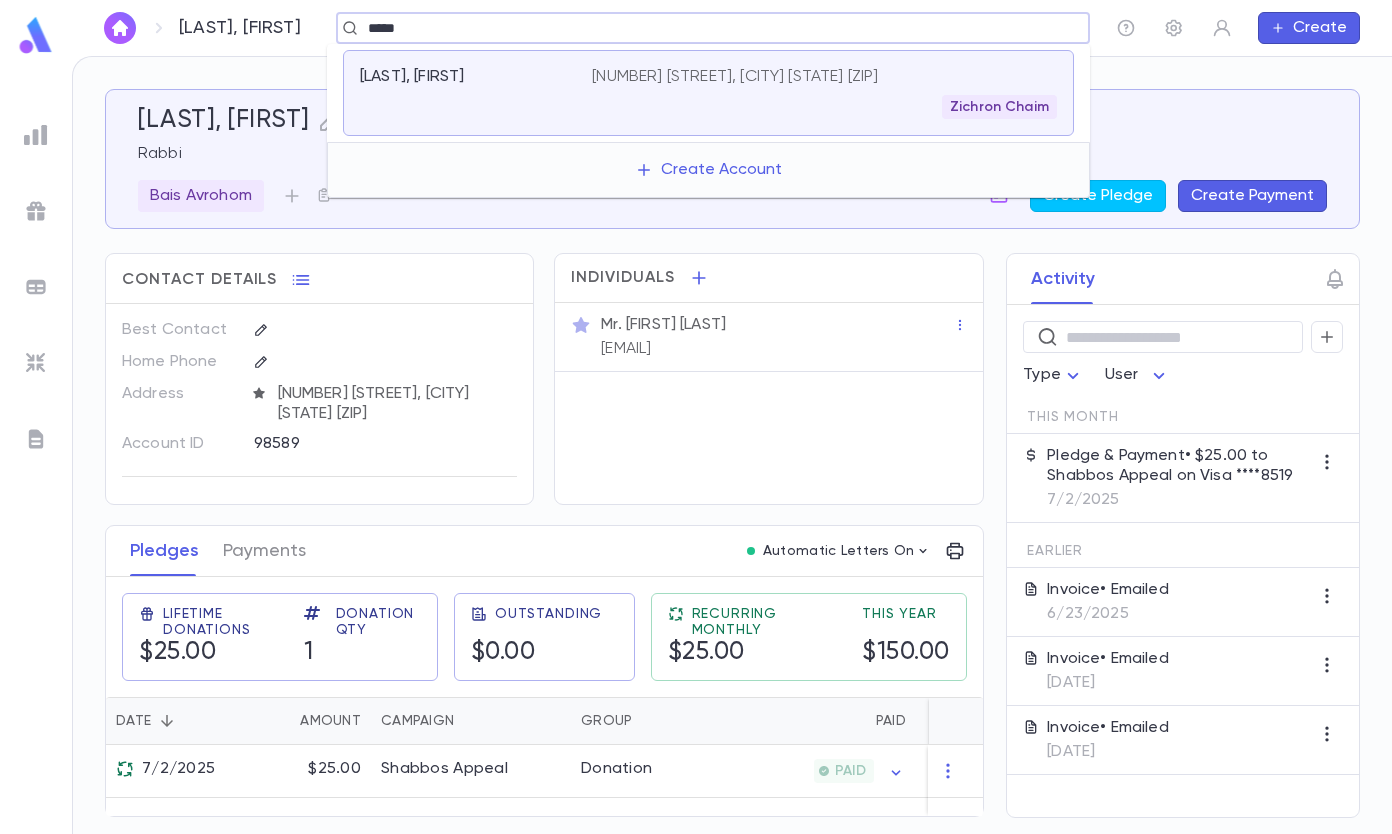 click on "[LAST], [FIRST]" at bounding box center [476, 93] 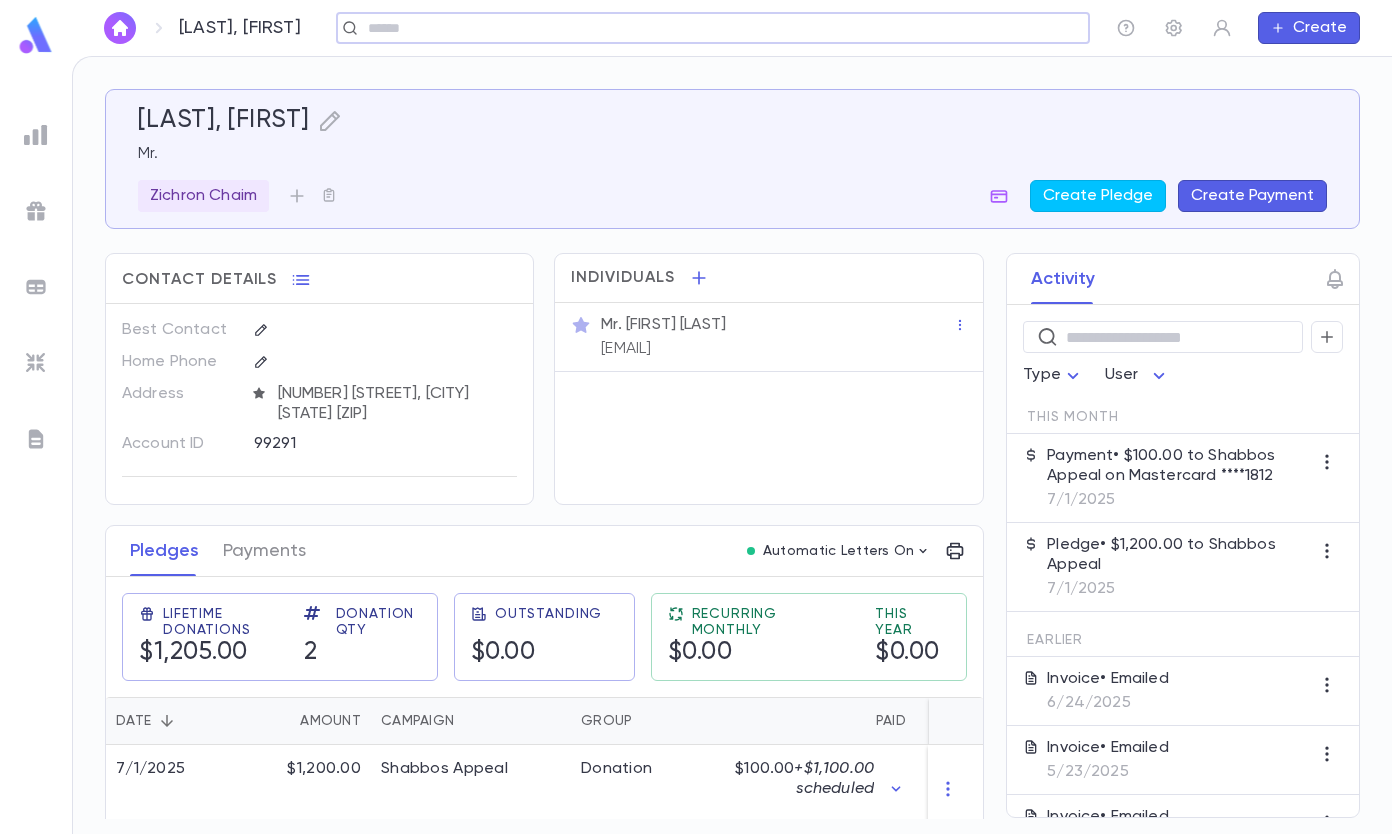 click at bounding box center [706, 28] 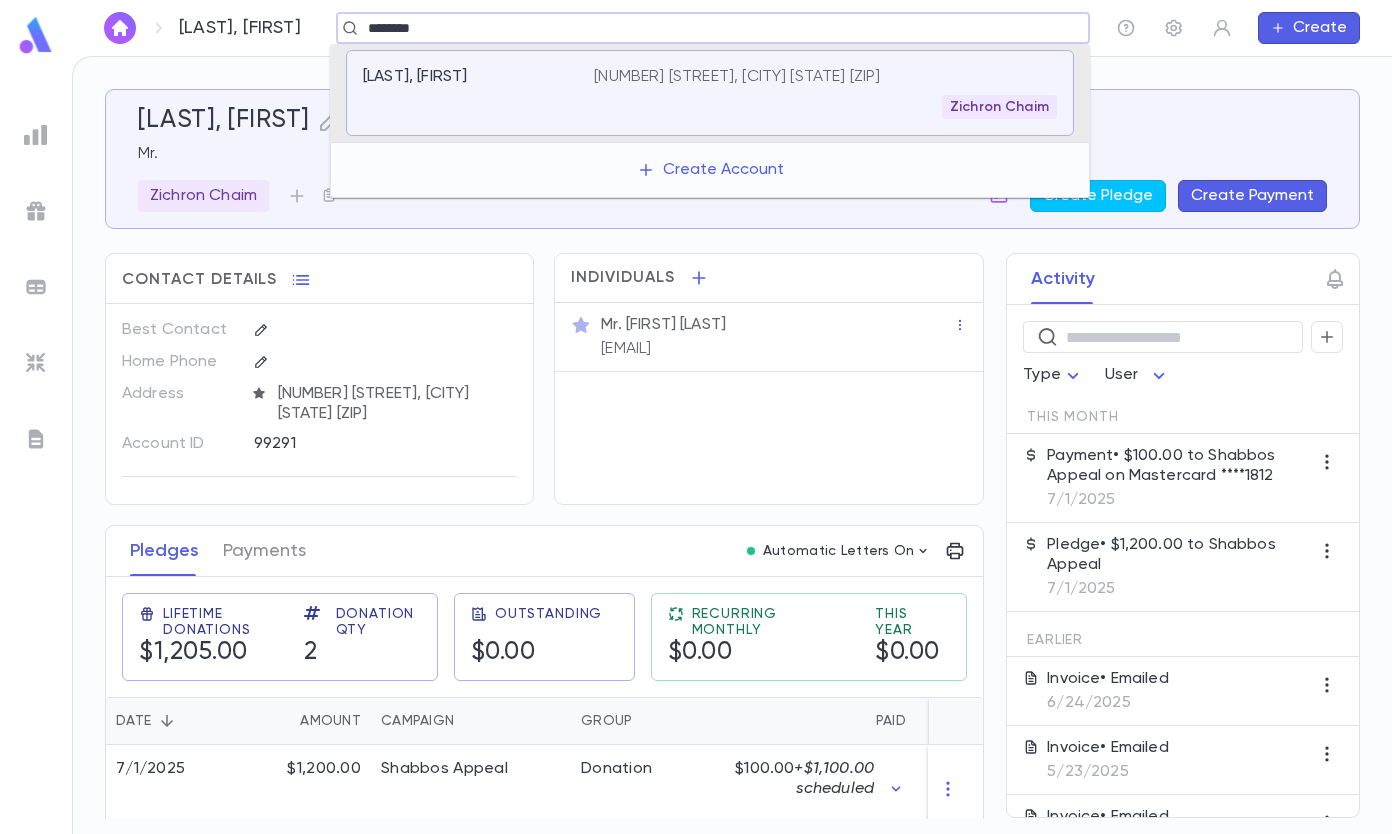 type on "********" 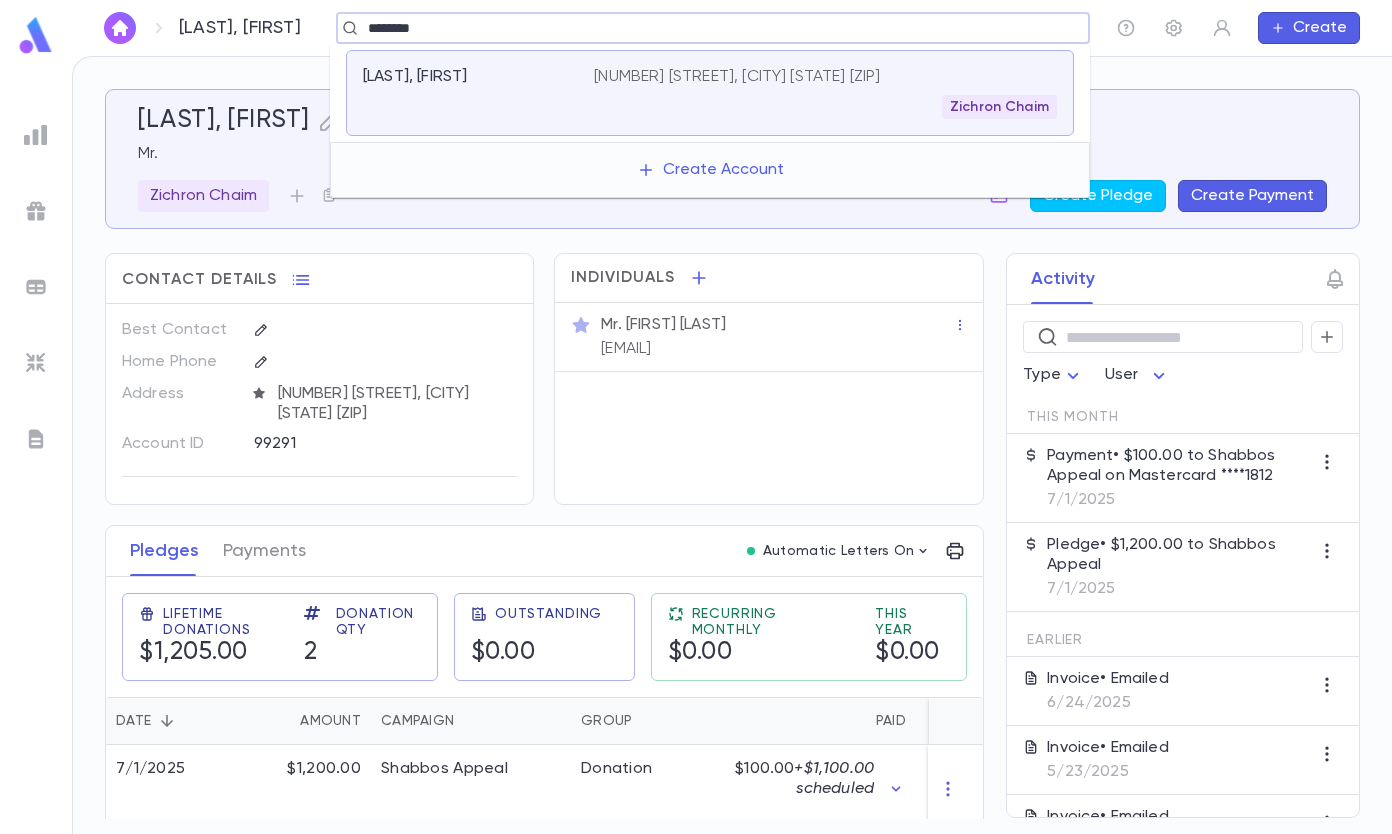click on "[LAST], [FIRST]" at bounding box center (415, 77) 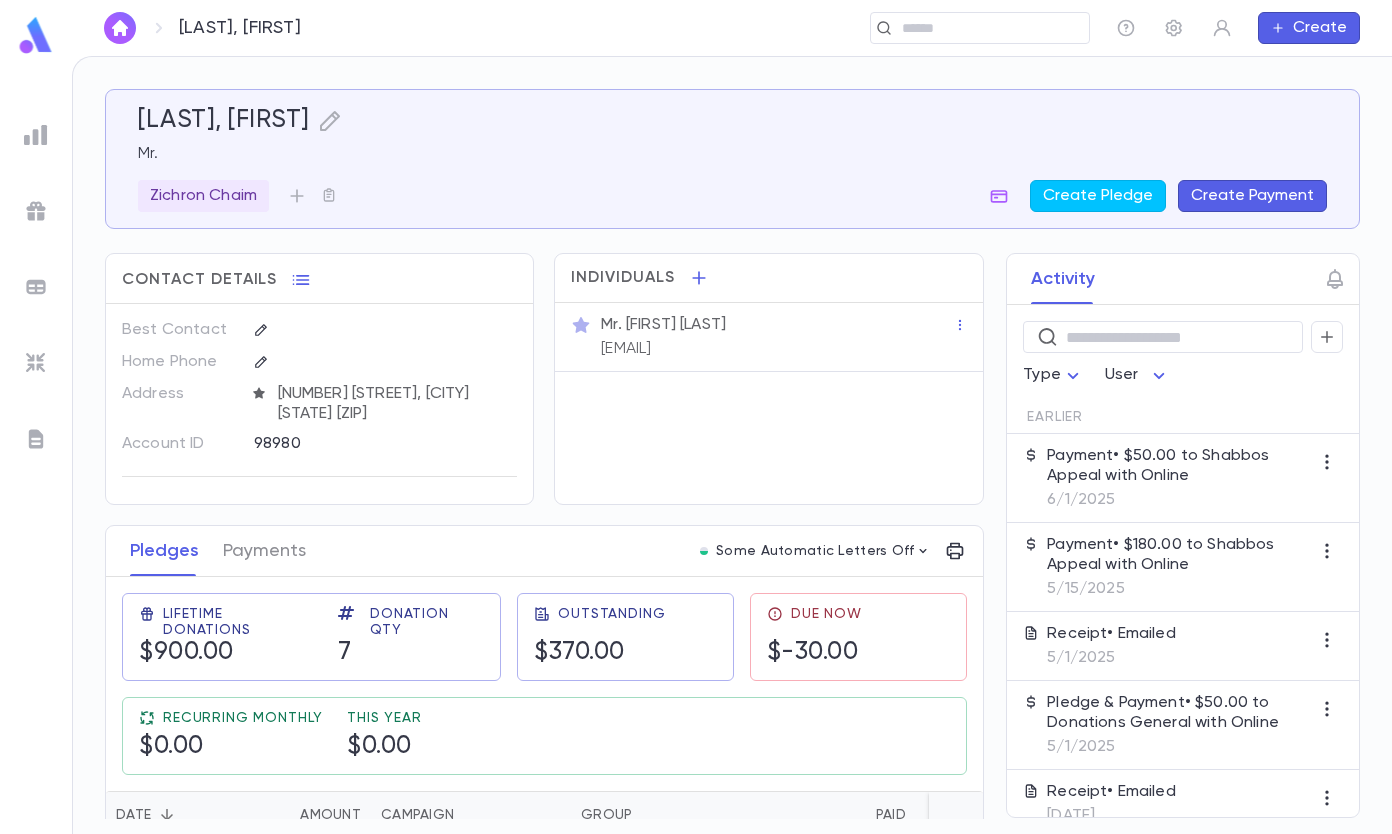 click on "Create Payment" at bounding box center [1252, 196] 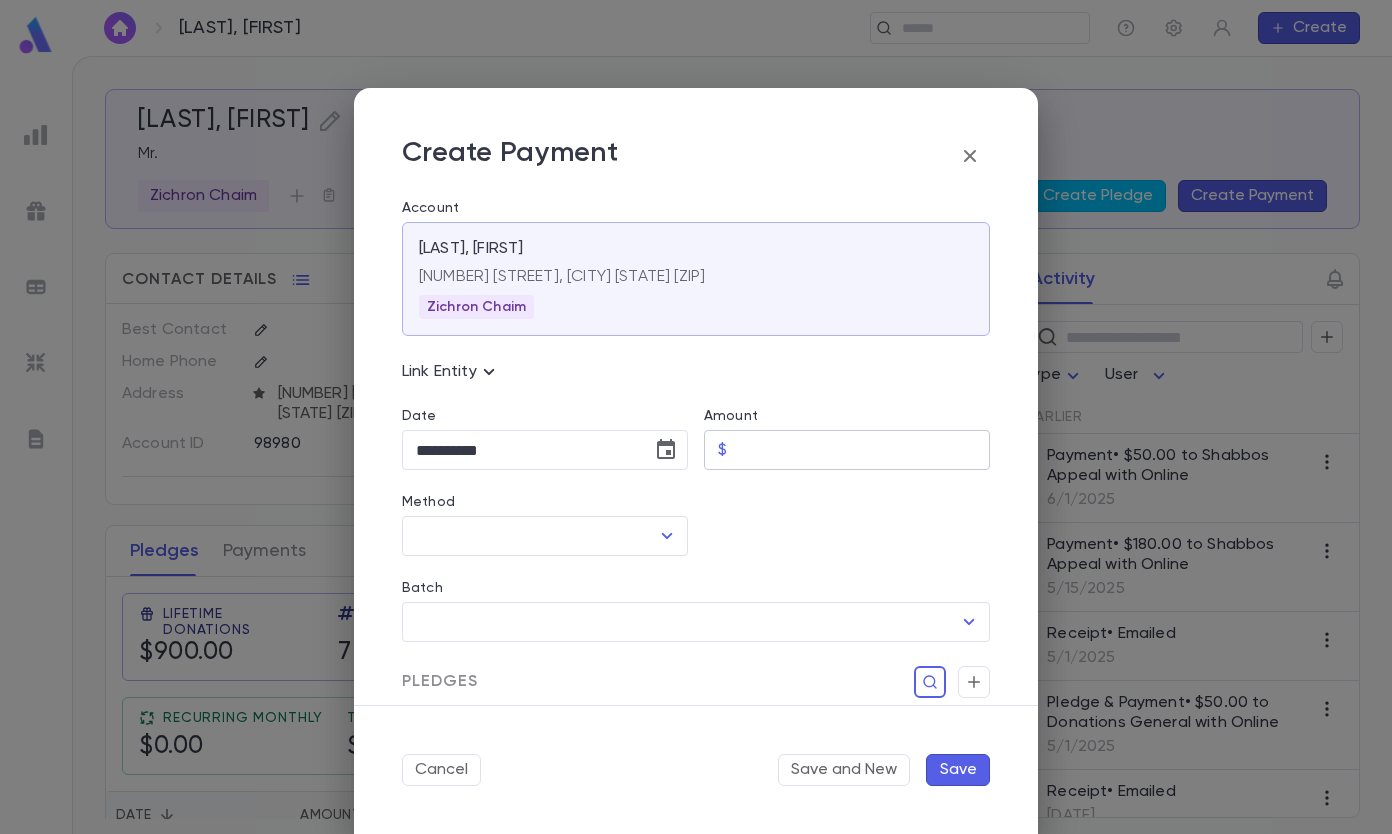 click on "Amount" at bounding box center [862, 450] 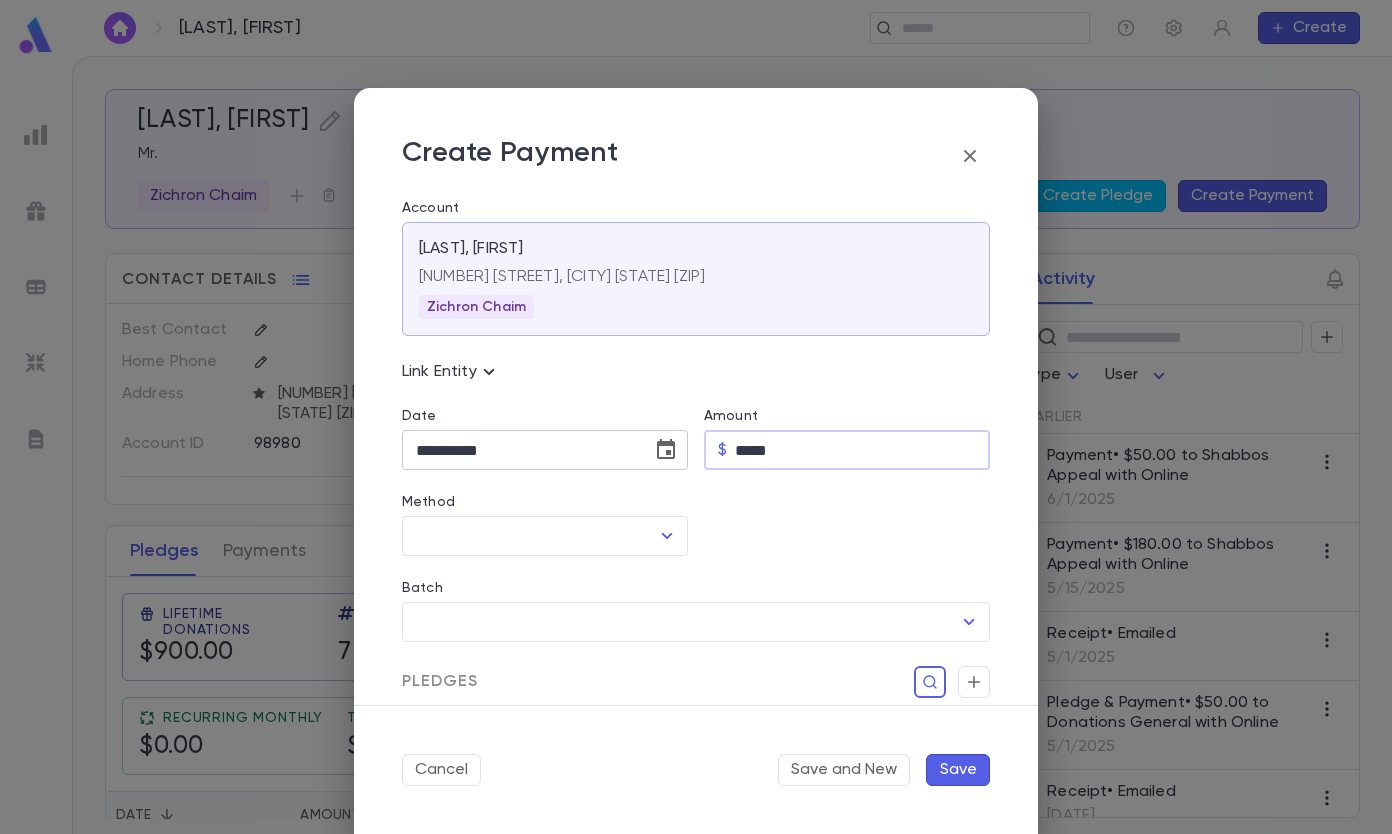 type on "*****" 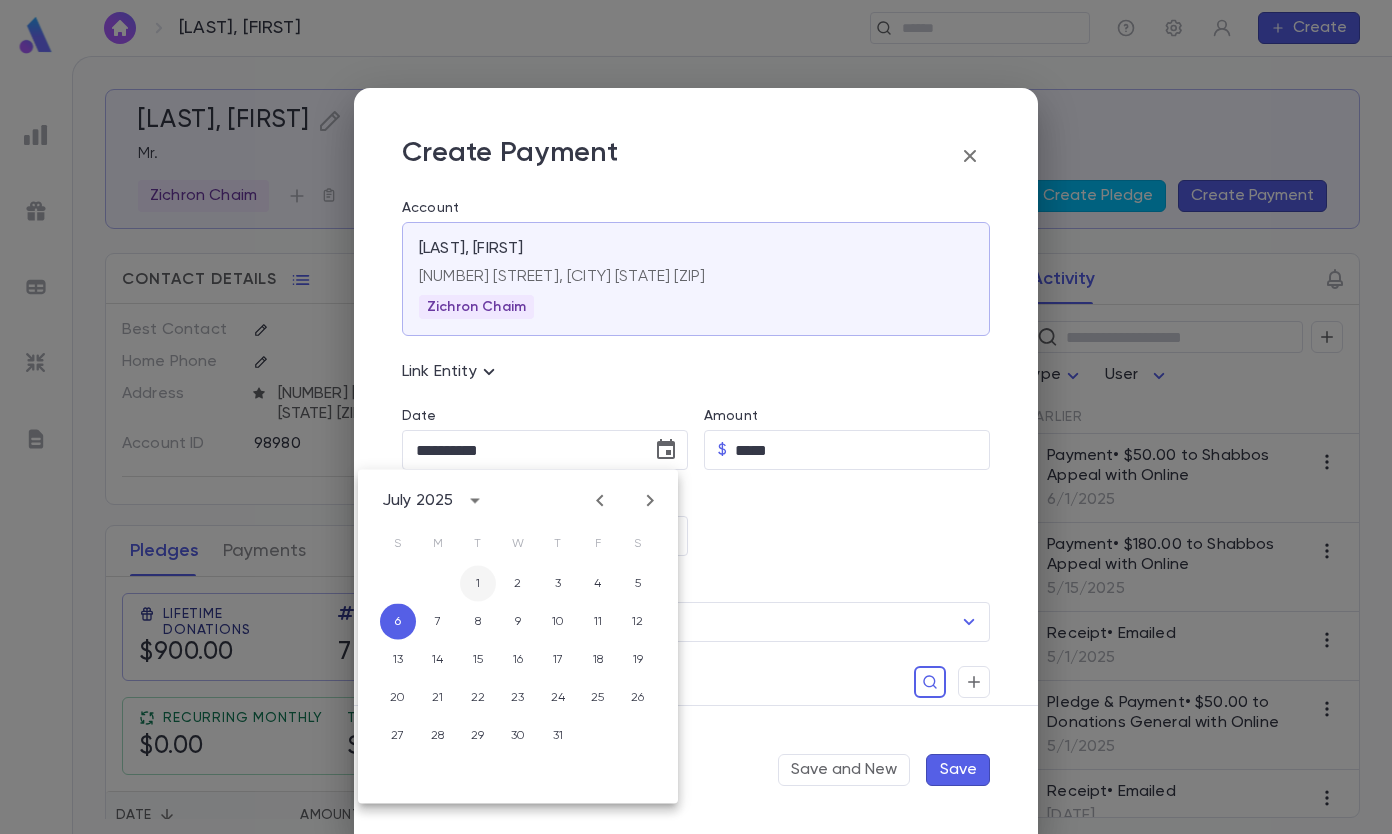 click on "1" at bounding box center [478, 584] 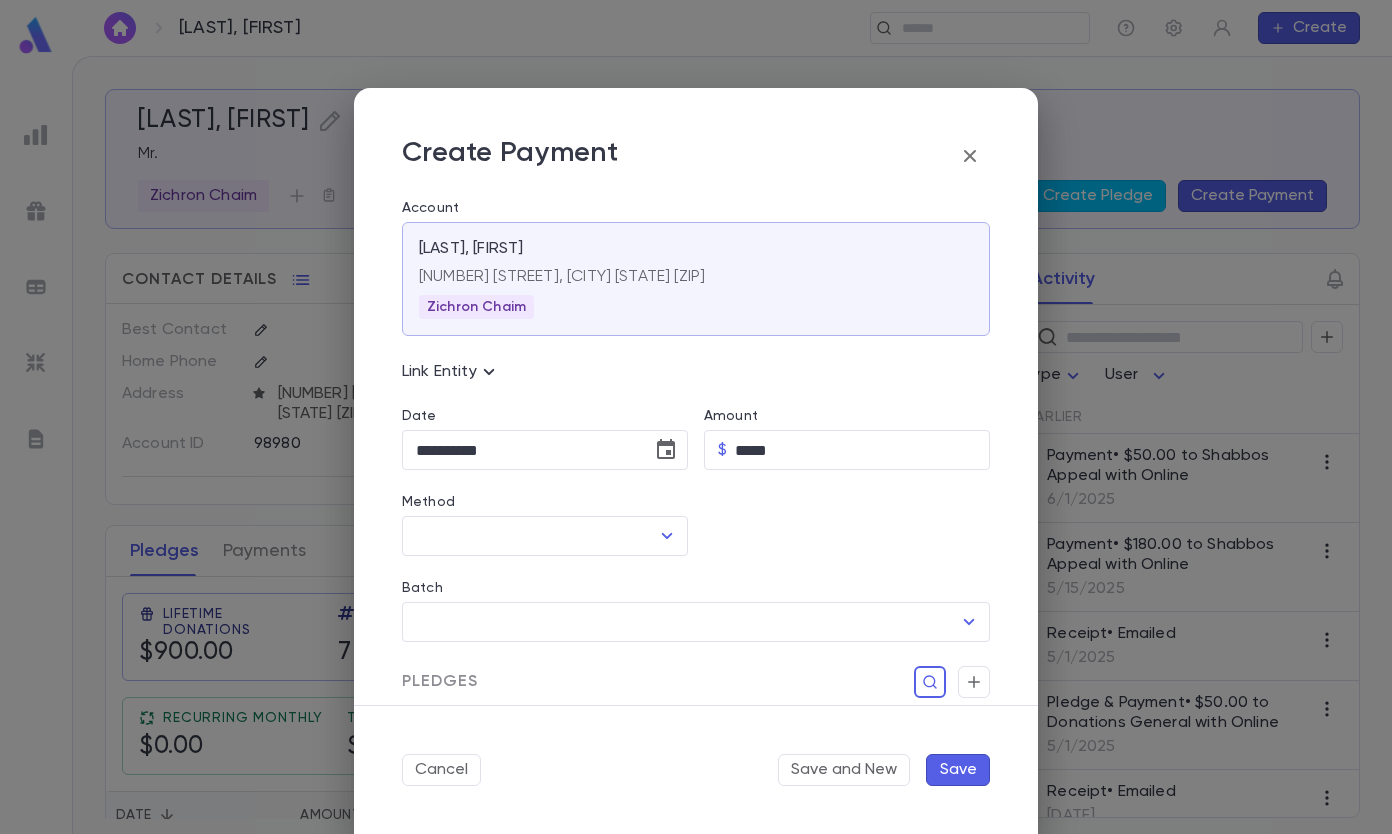 click on "Batch ​" at bounding box center (688, 599) 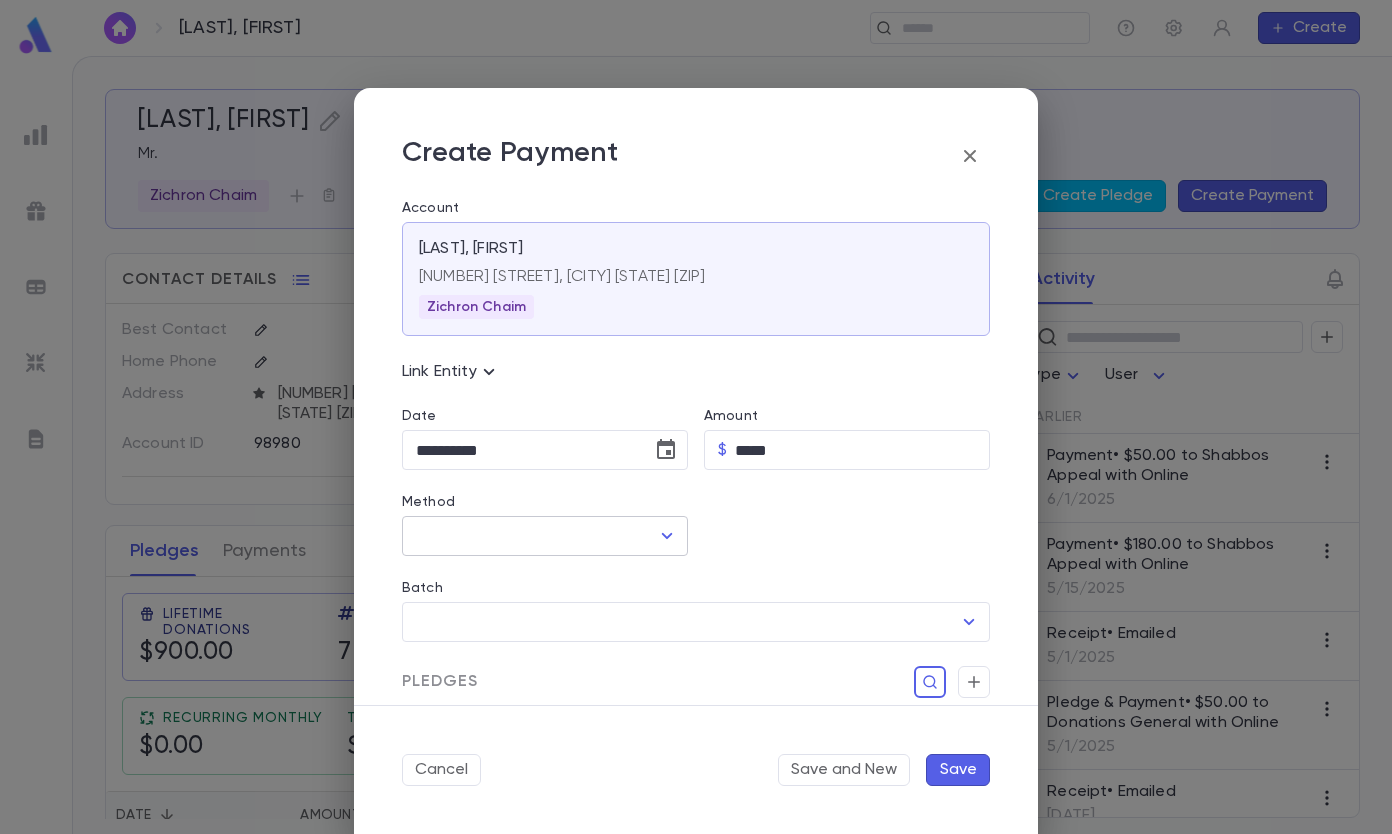 click at bounding box center (667, 536) 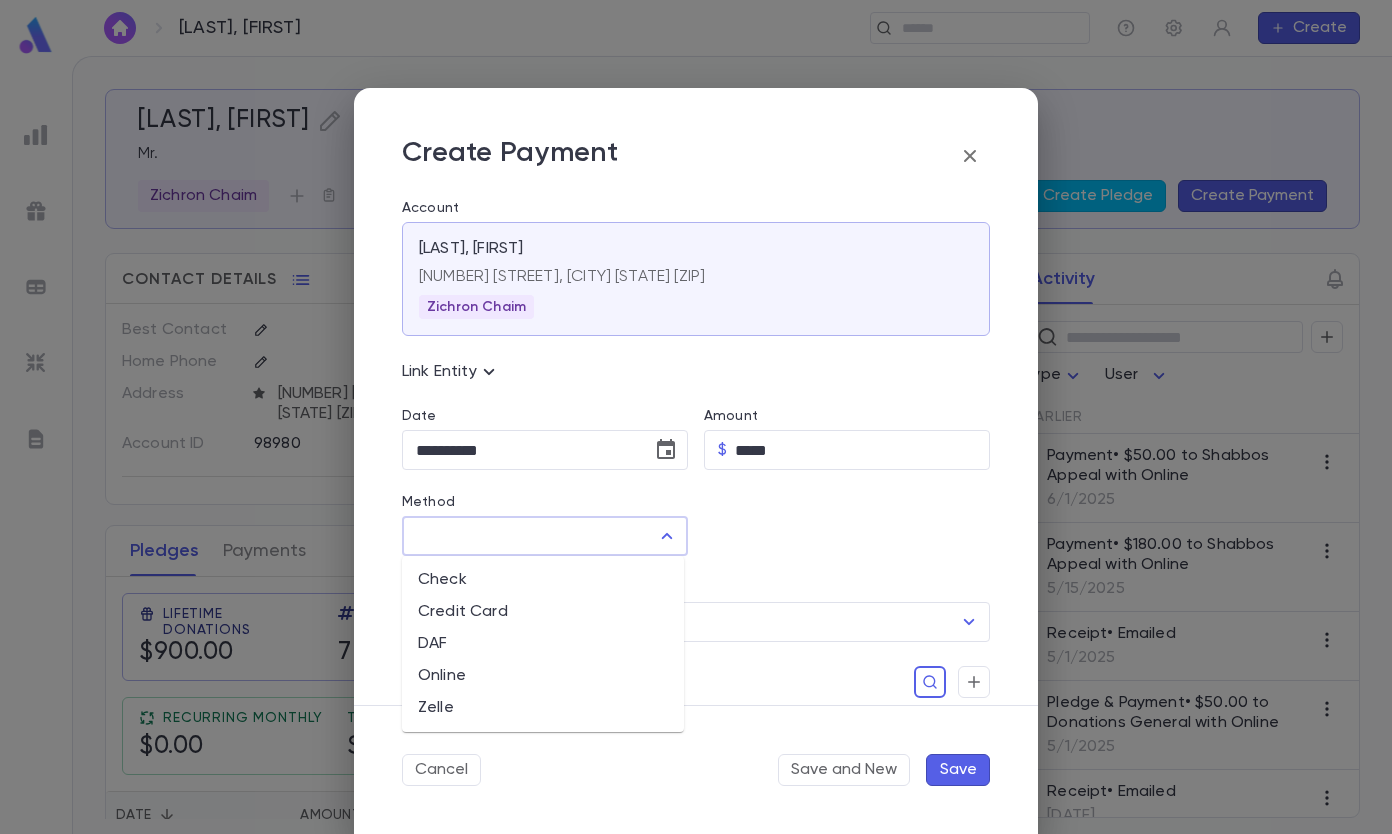click on "Online" at bounding box center [543, 676] 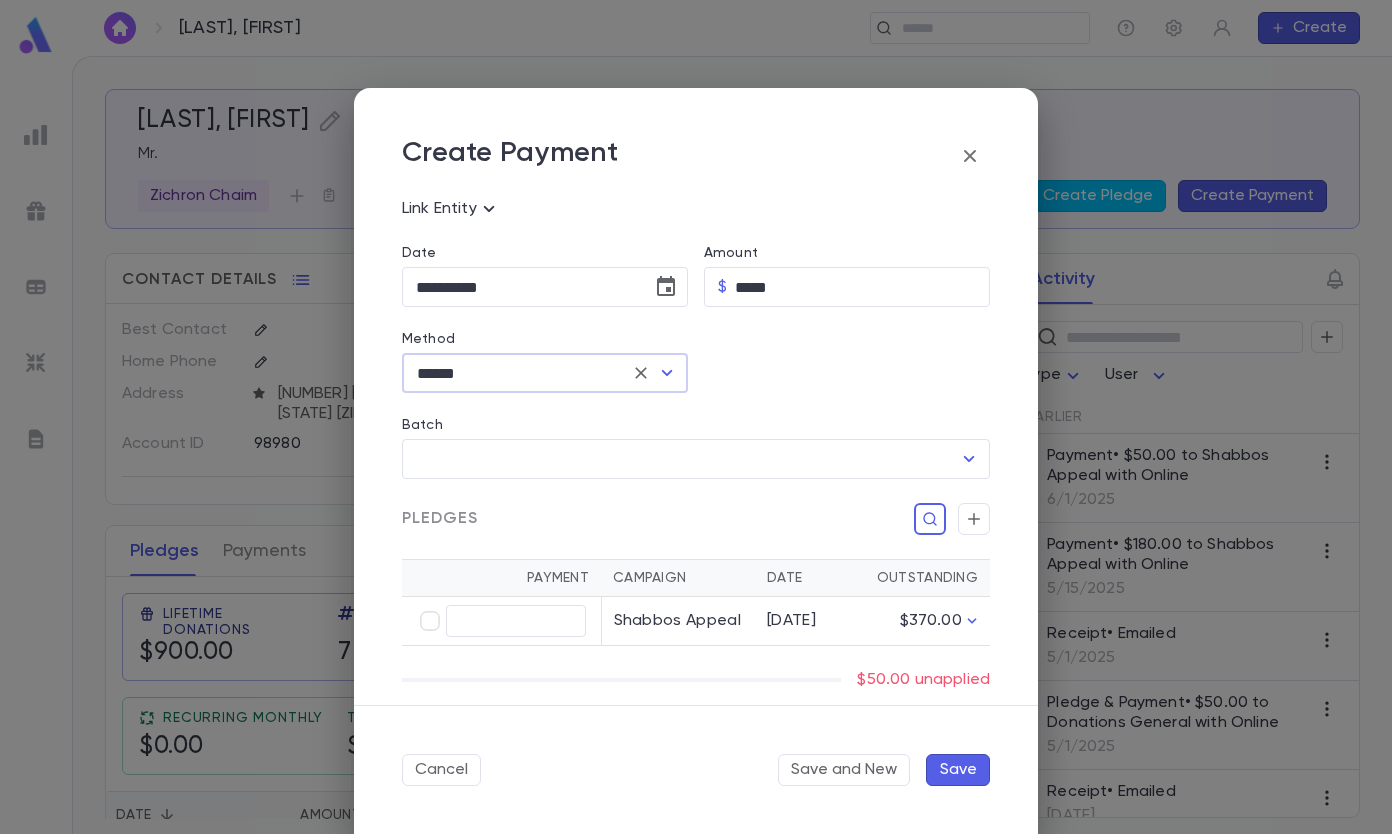 scroll, scrollTop: 300, scrollLeft: 0, axis: vertical 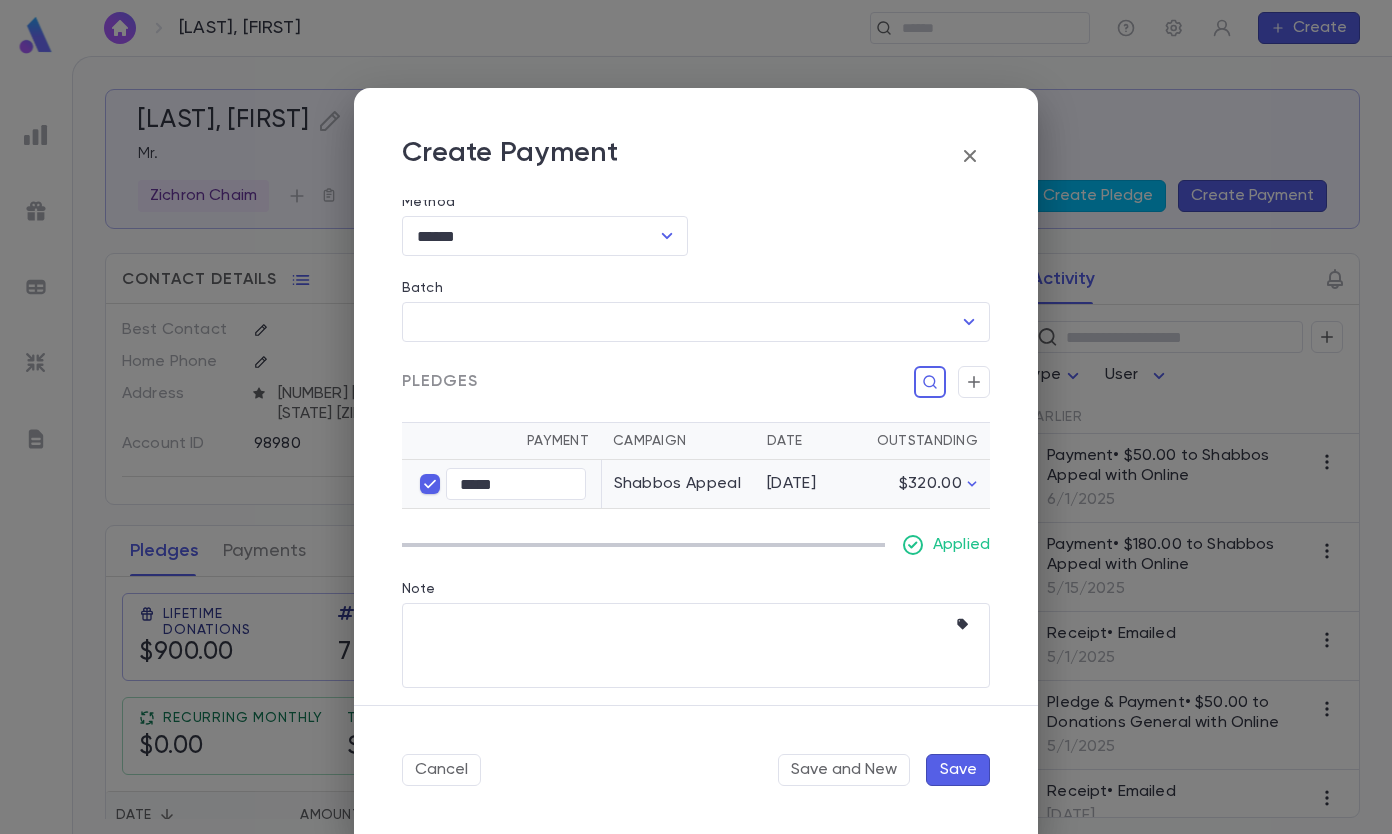 click on "Save" at bounding box center [958, 770] 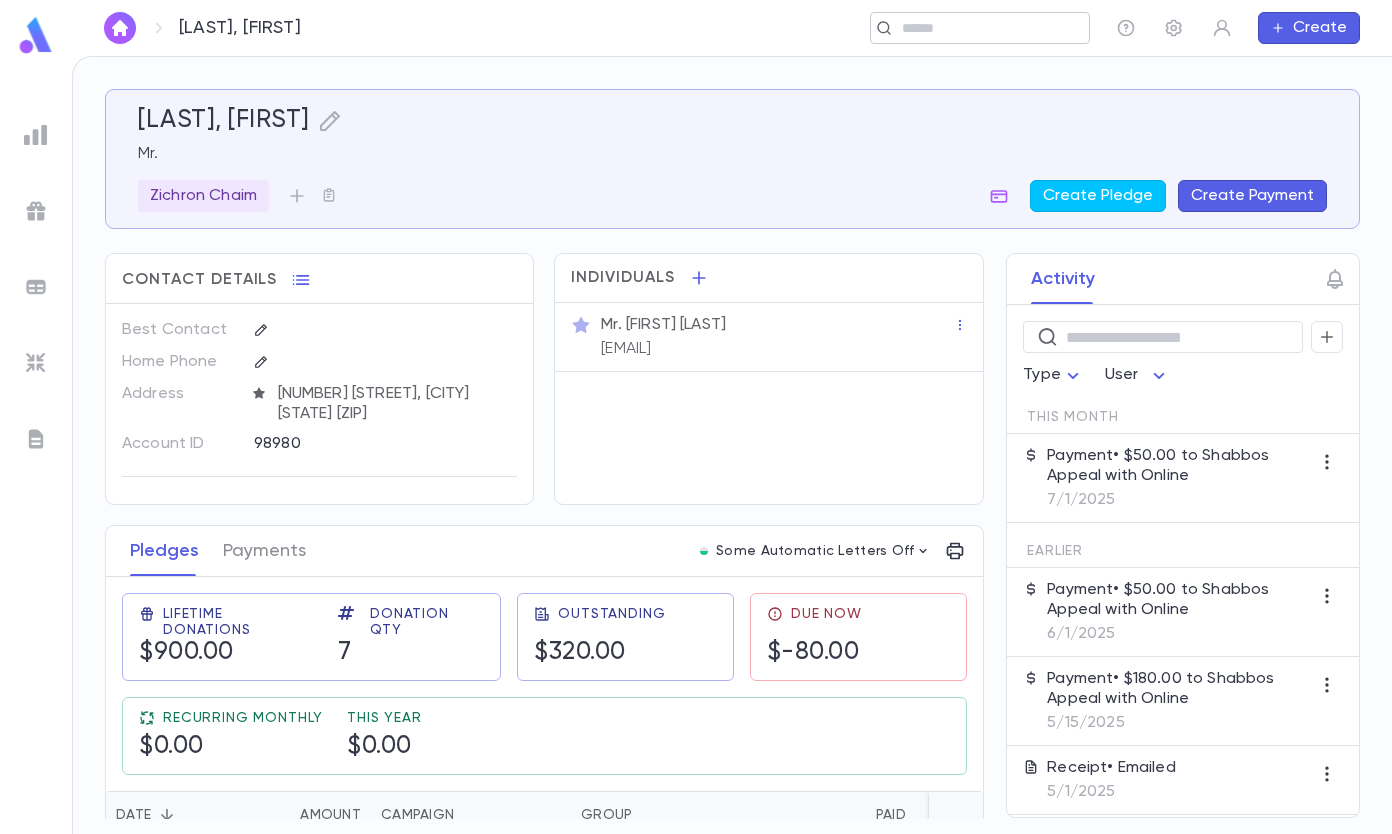 click at bounding box center (973, 28) 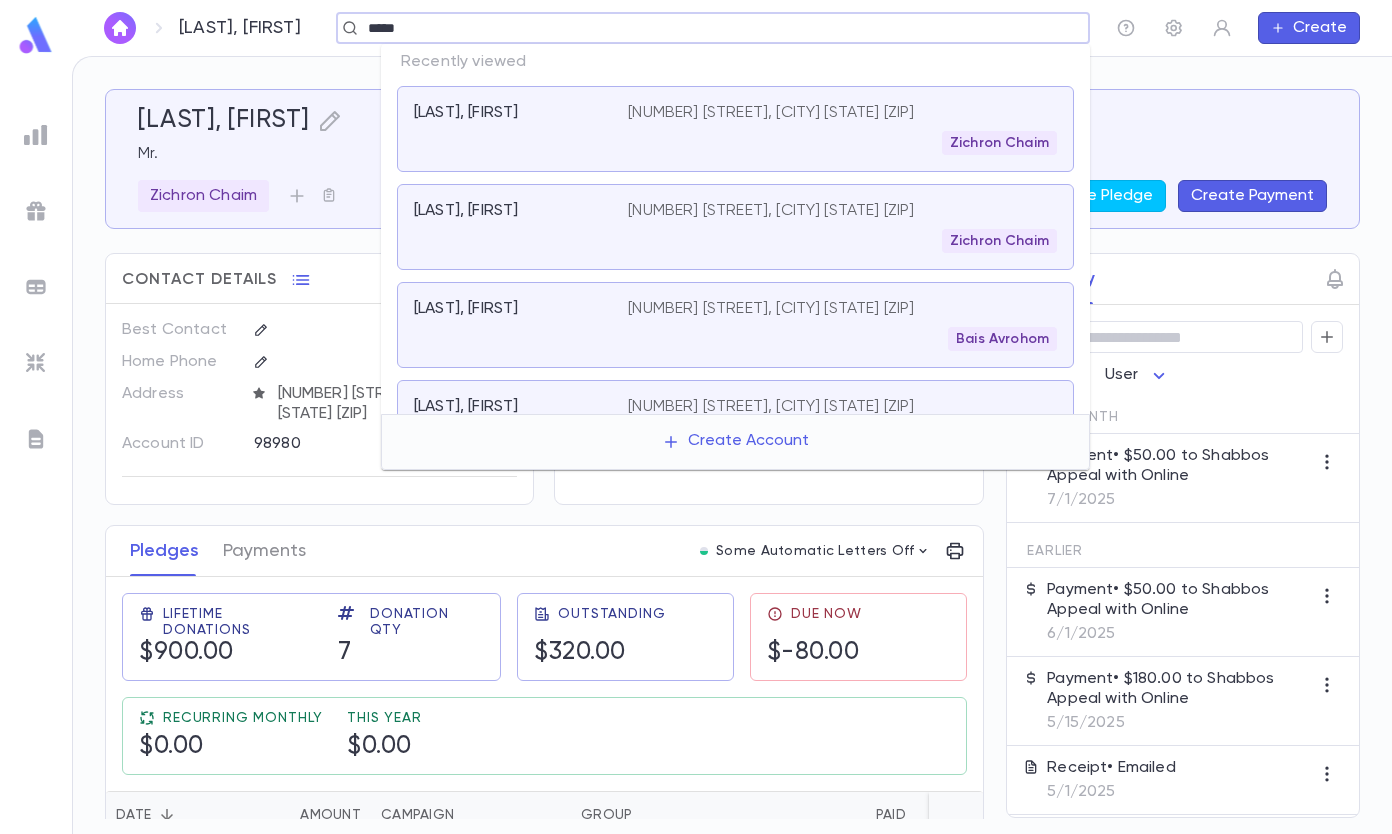 type on "*****" 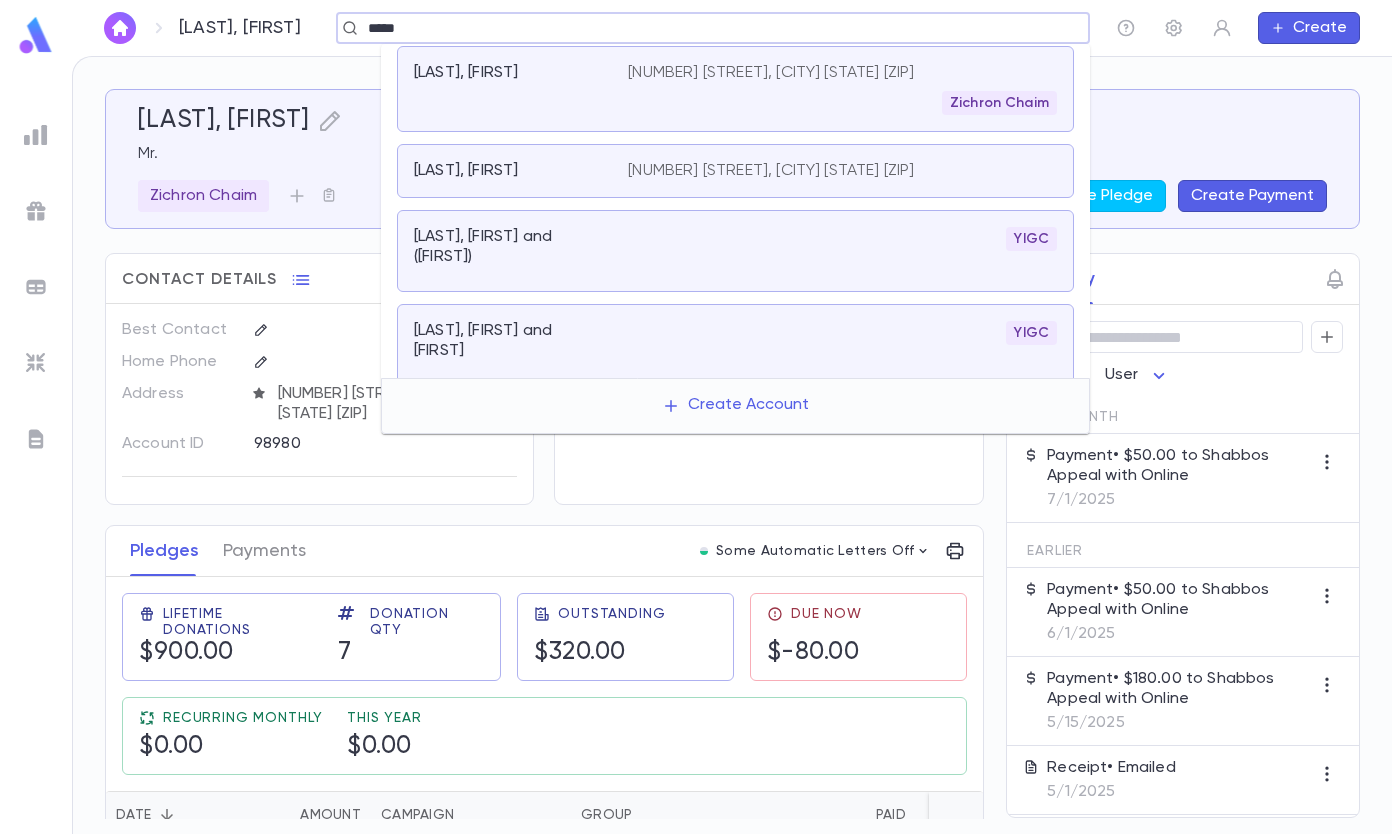 scroll, scrollTop: 0, scrollLeft: 0, axis: both 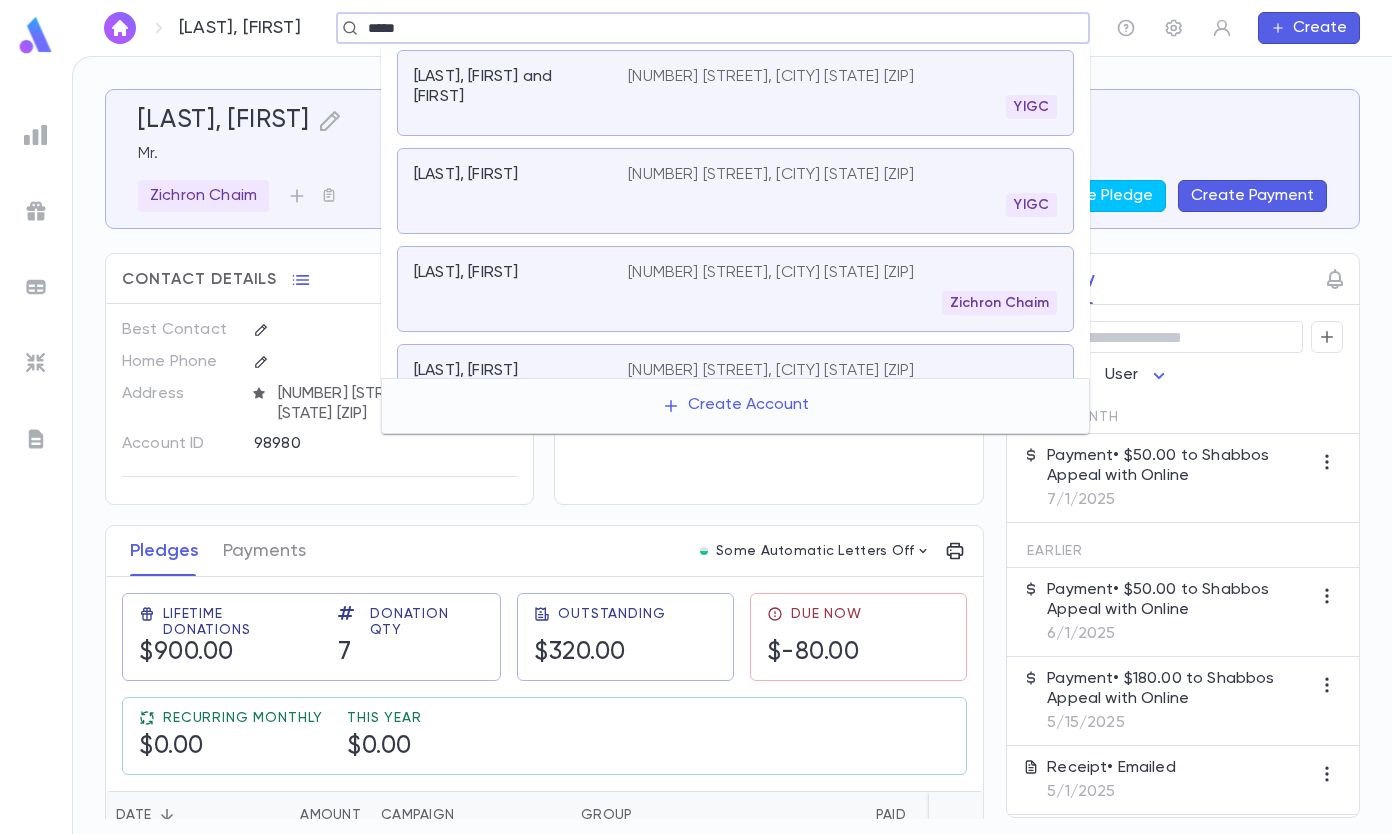 click on "[NUMBER] [STREET], [CITY] [STATE] [ZIP]" at bounding box center [771, 273] 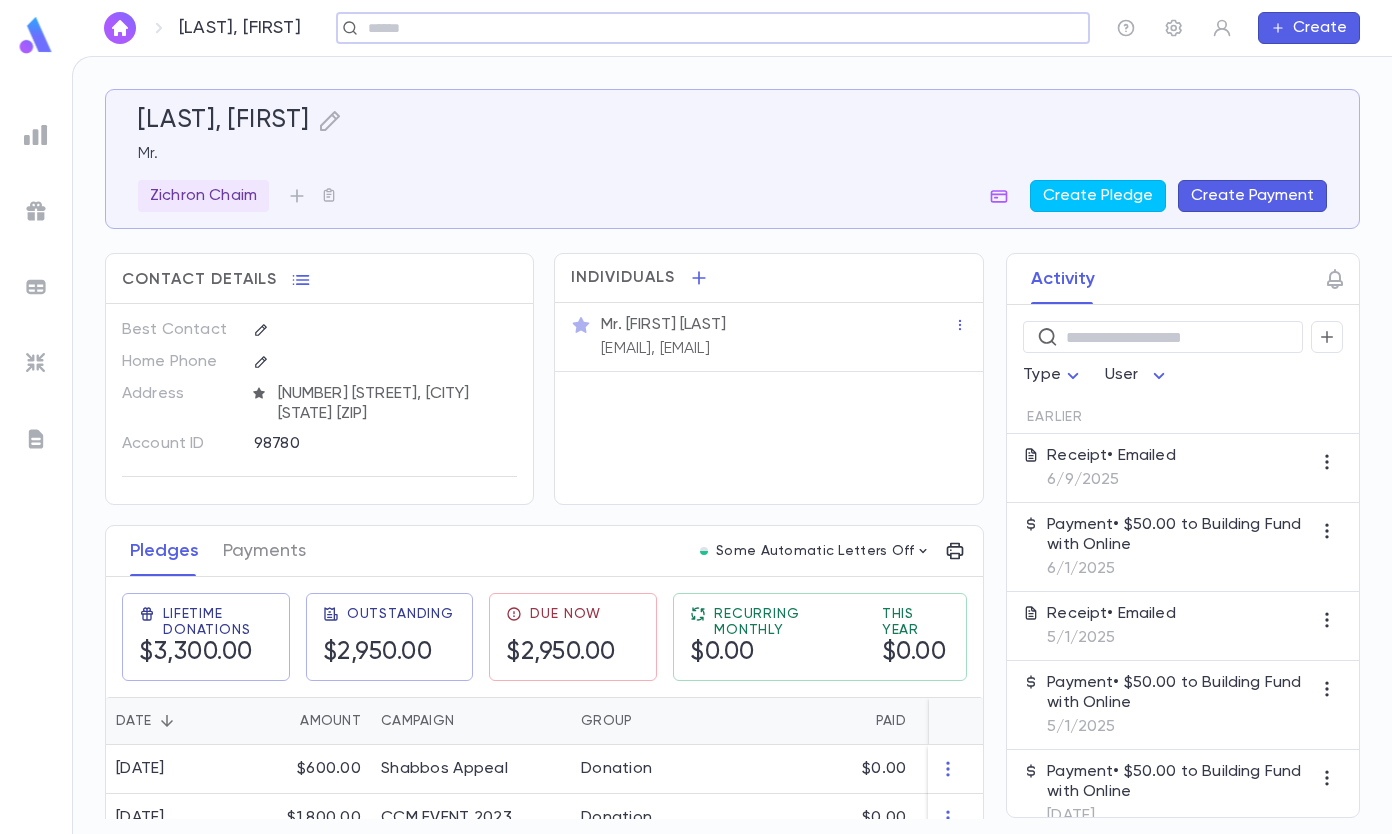 click on "Create Payment" at bounding box center [1252, 196] 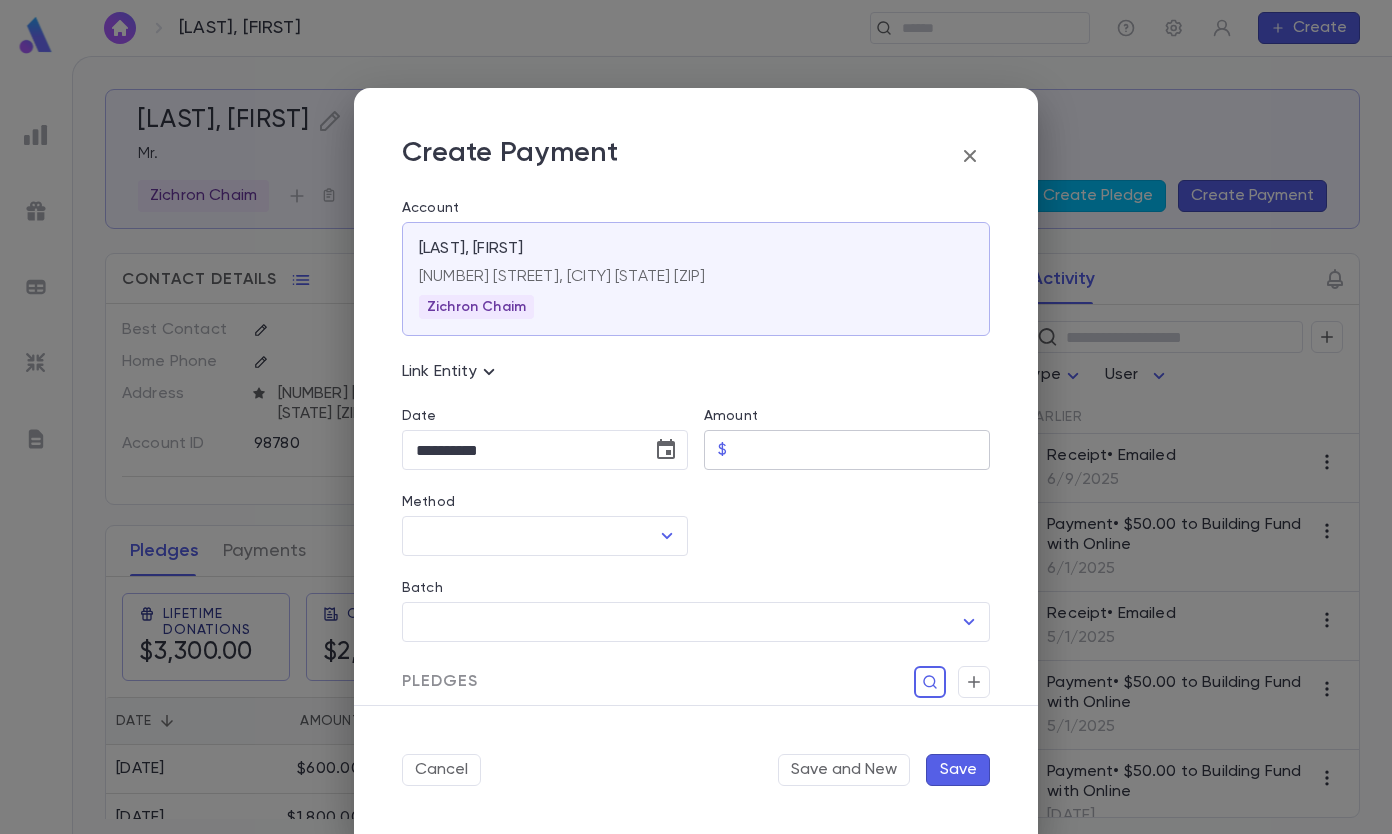 click on "Amount" at bounding box center [862, 450] 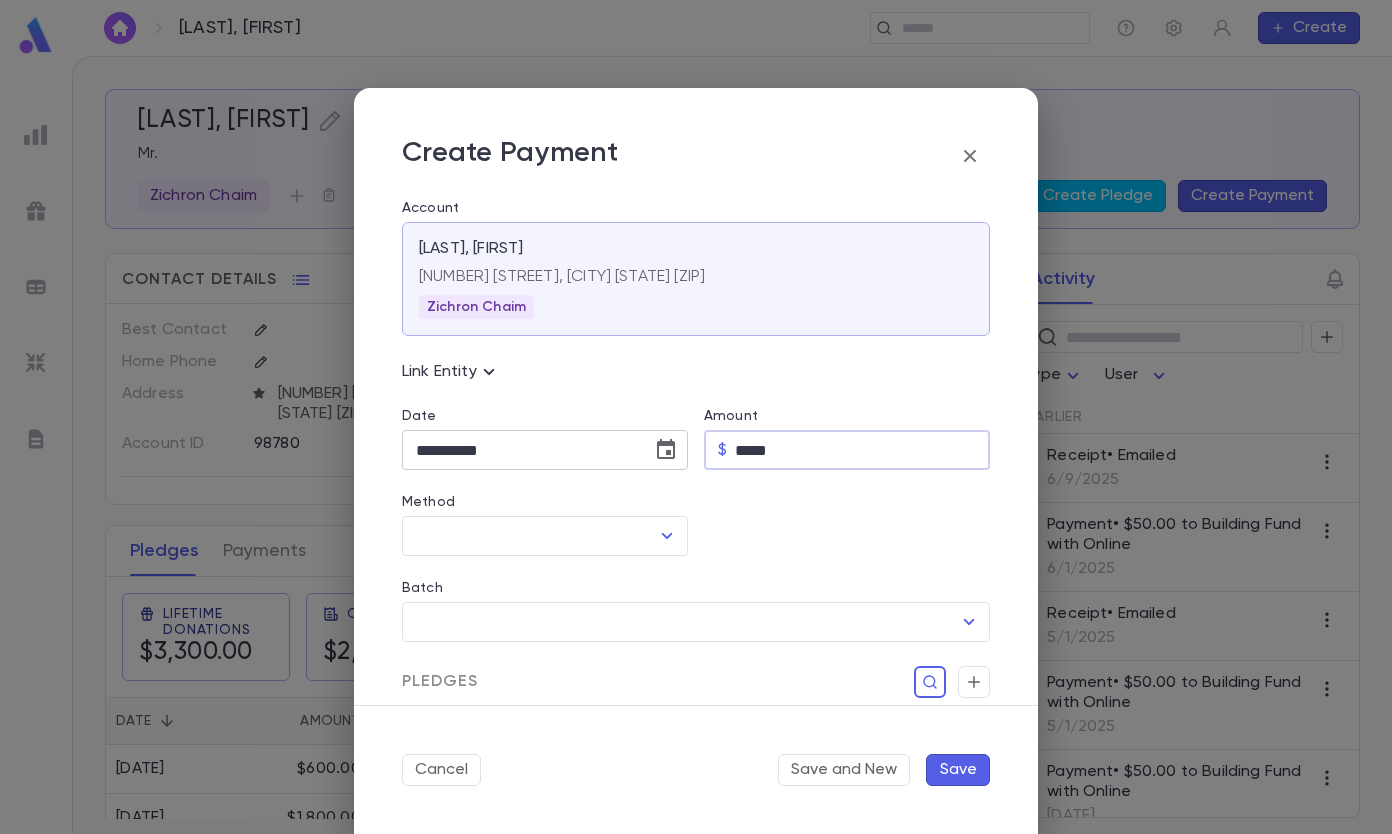 type on "*****" 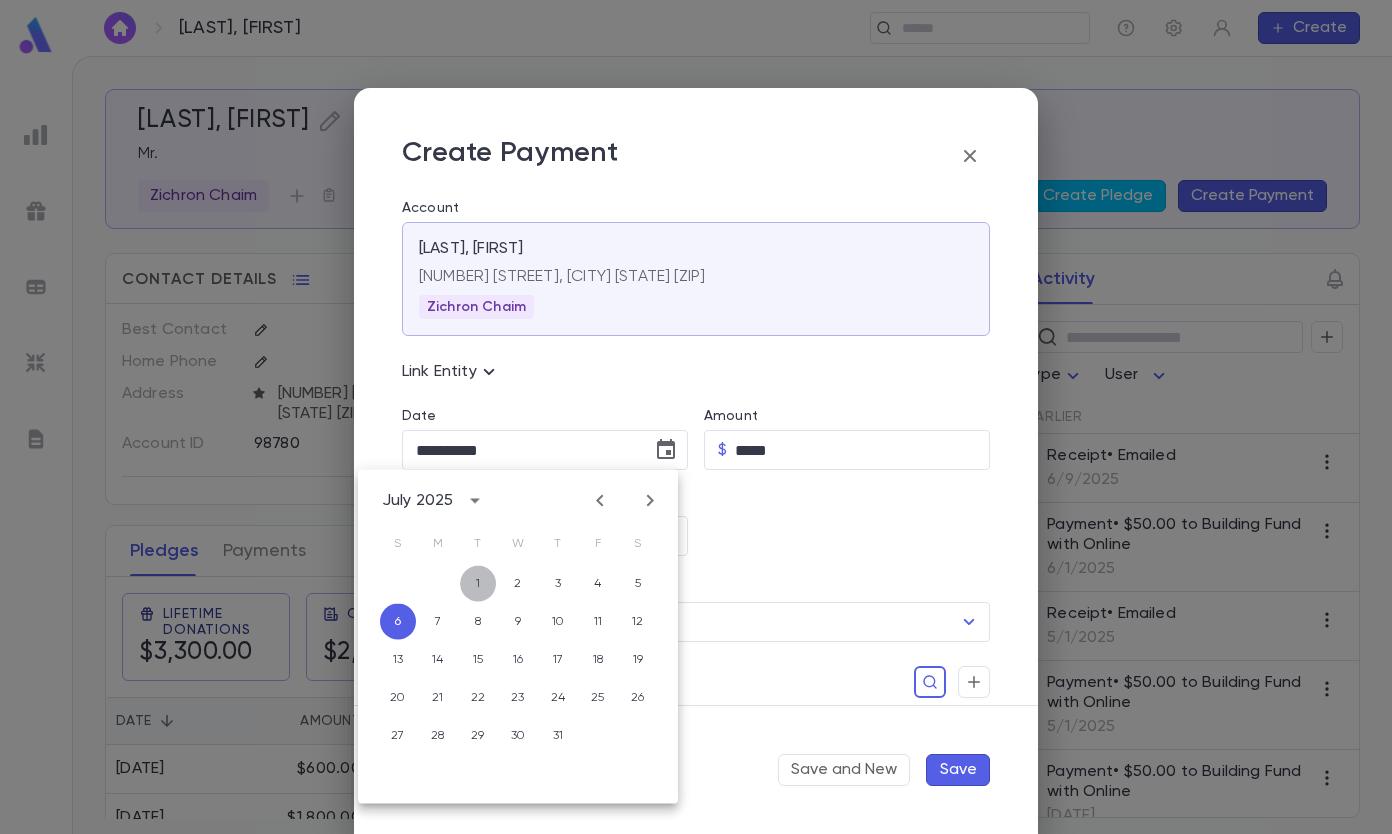 click on "1" at bounding box center (478, 584) 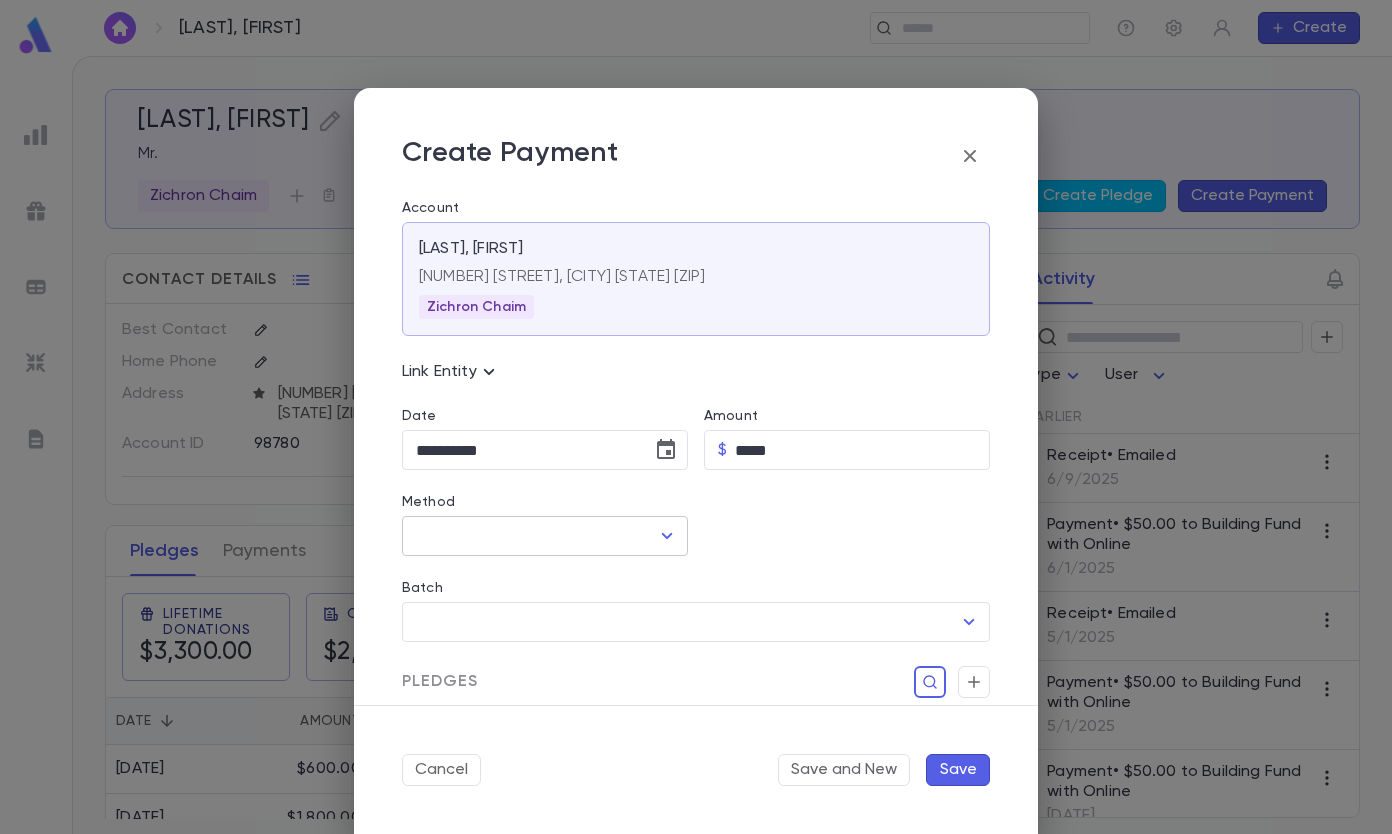 click at bounding box center (667, 536) 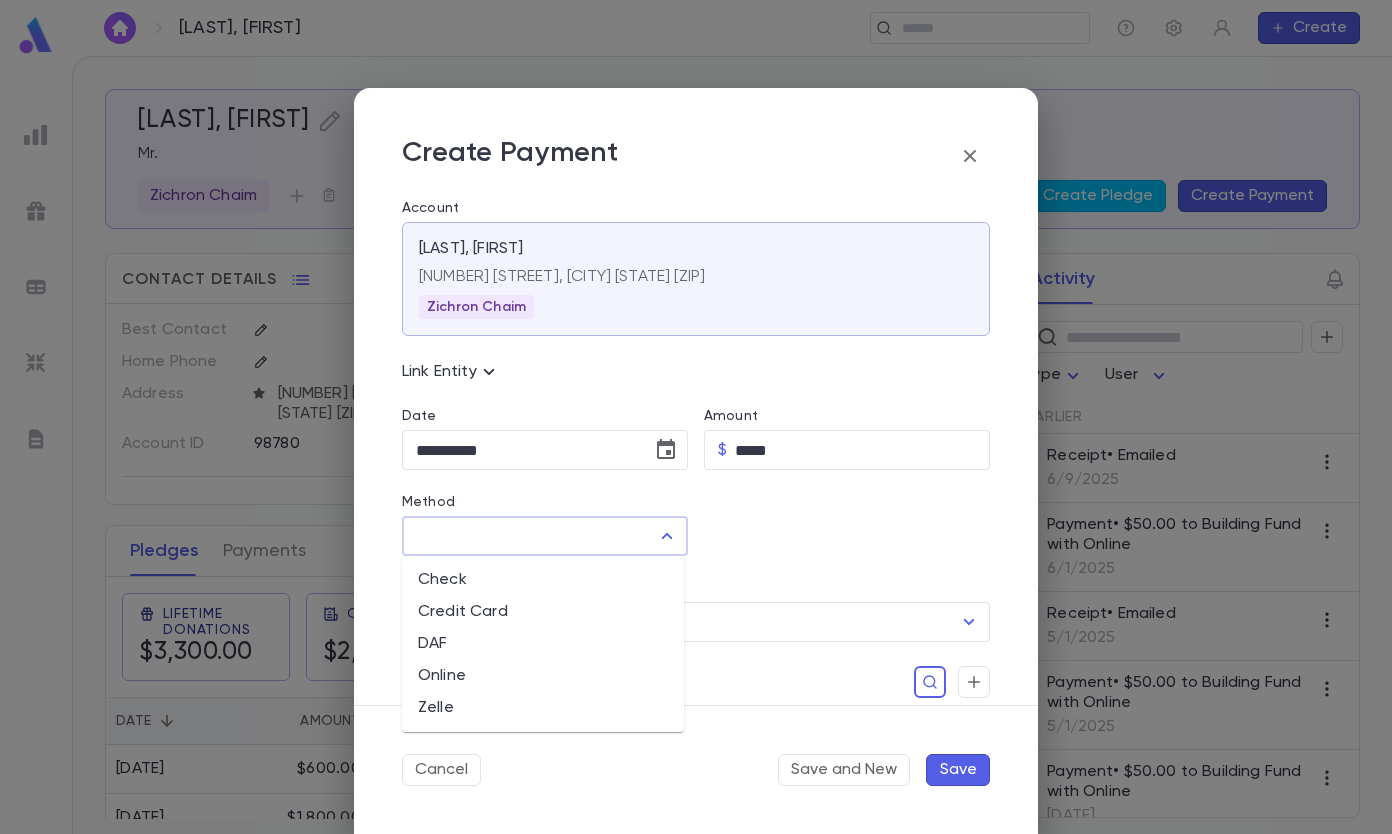 click on "Online" at bounding box center [543, 676] 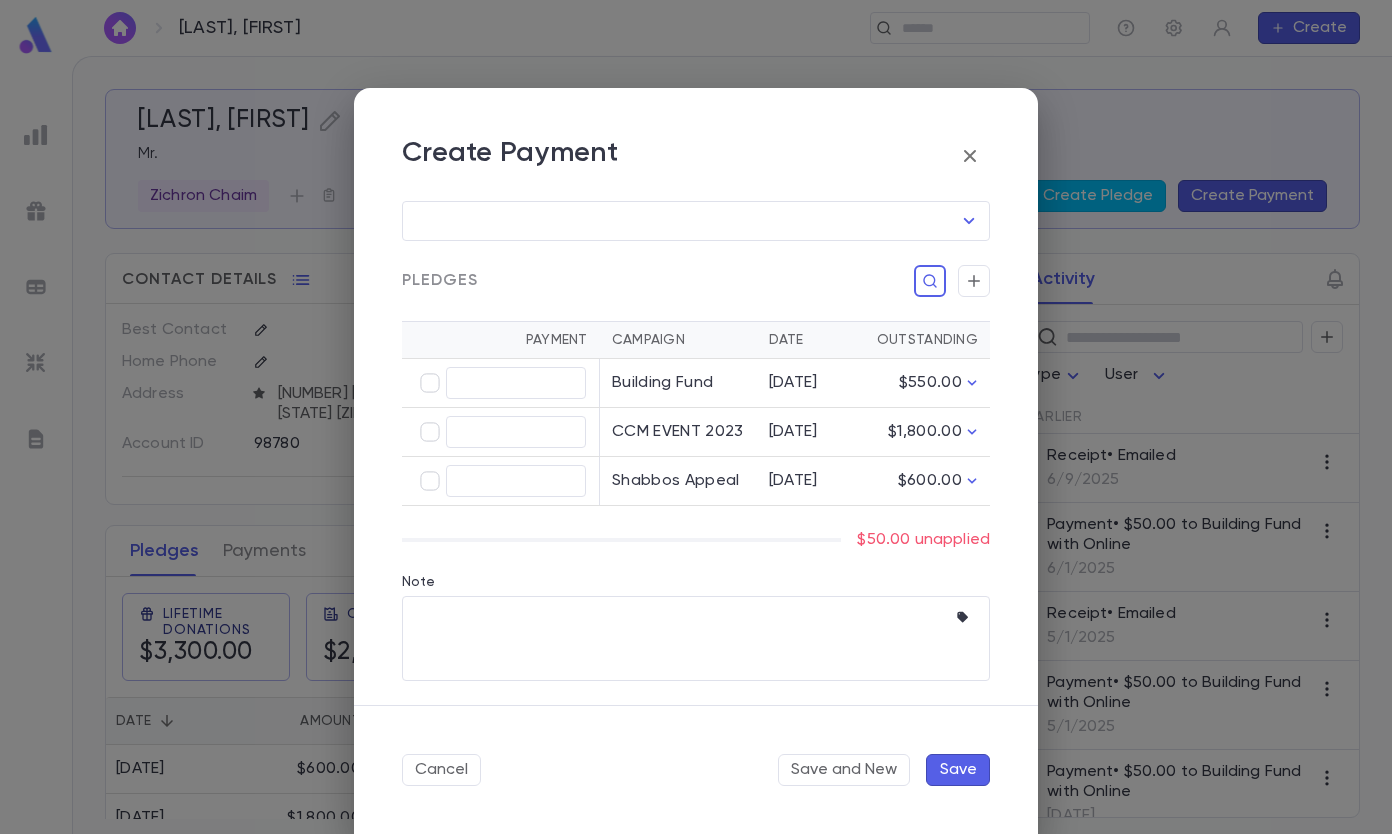 scroll, scrollTop: 424, scrollLeft: 0, axis: vertical 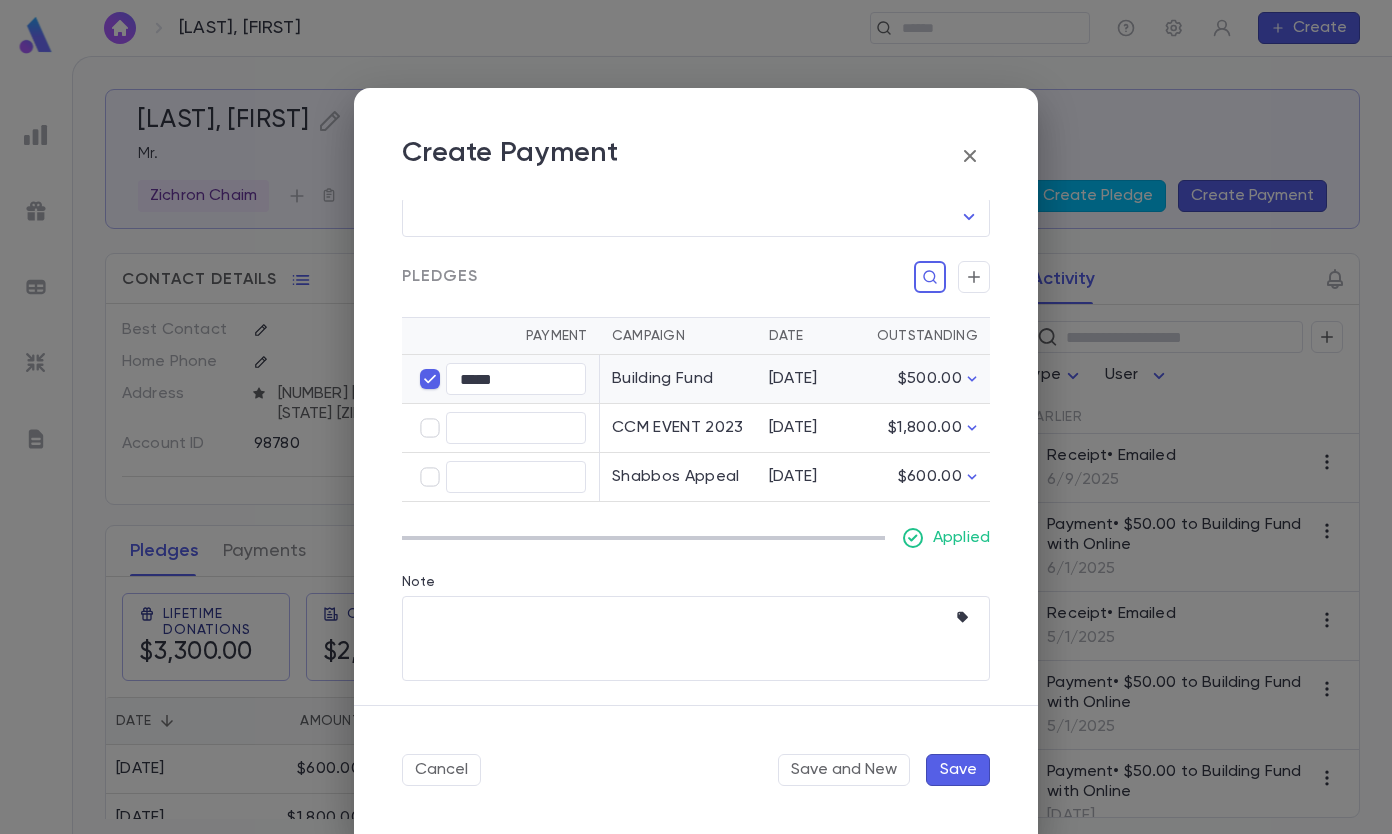click on "Save" at bounding box center [958, 770] 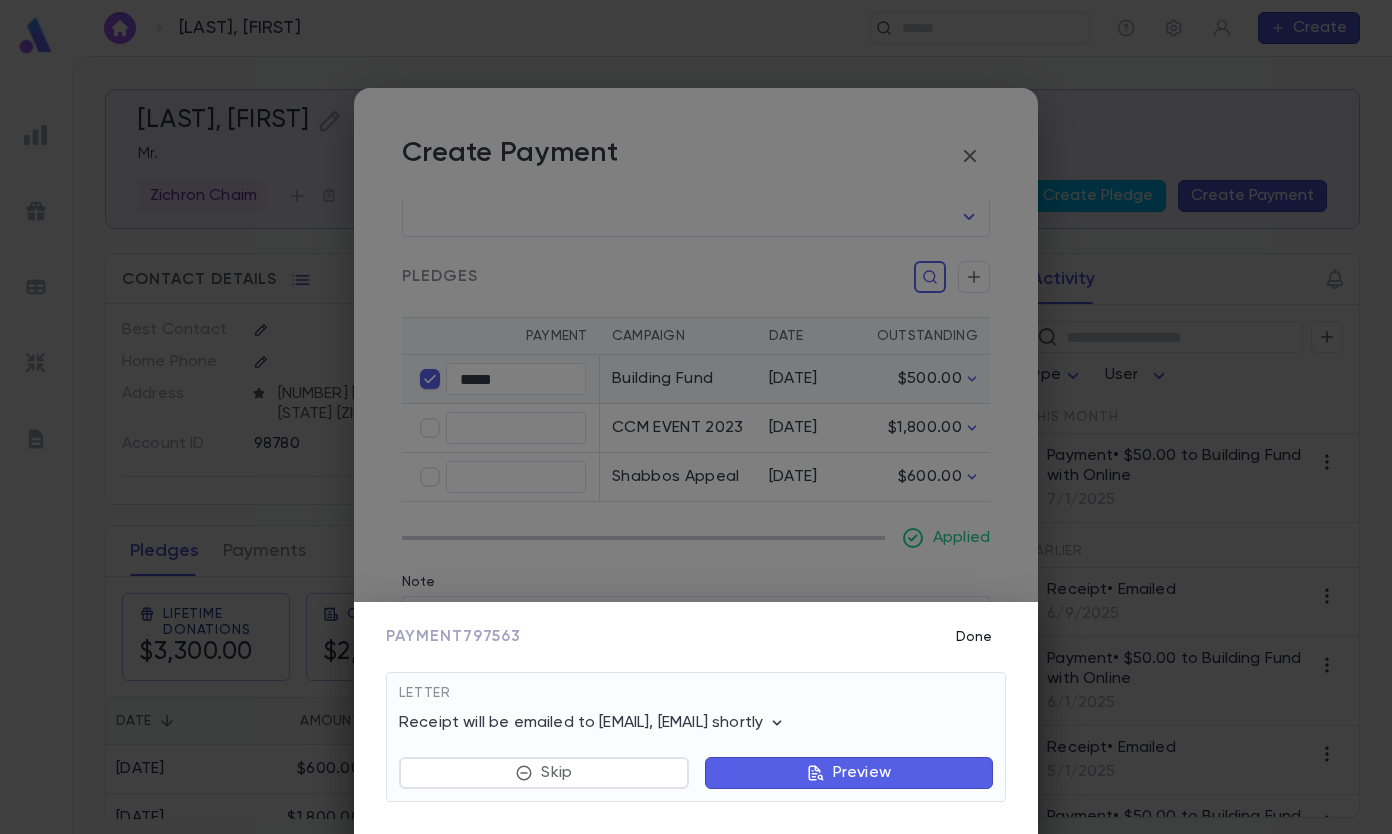 click on "Done" at bounding box center (974, 637) 